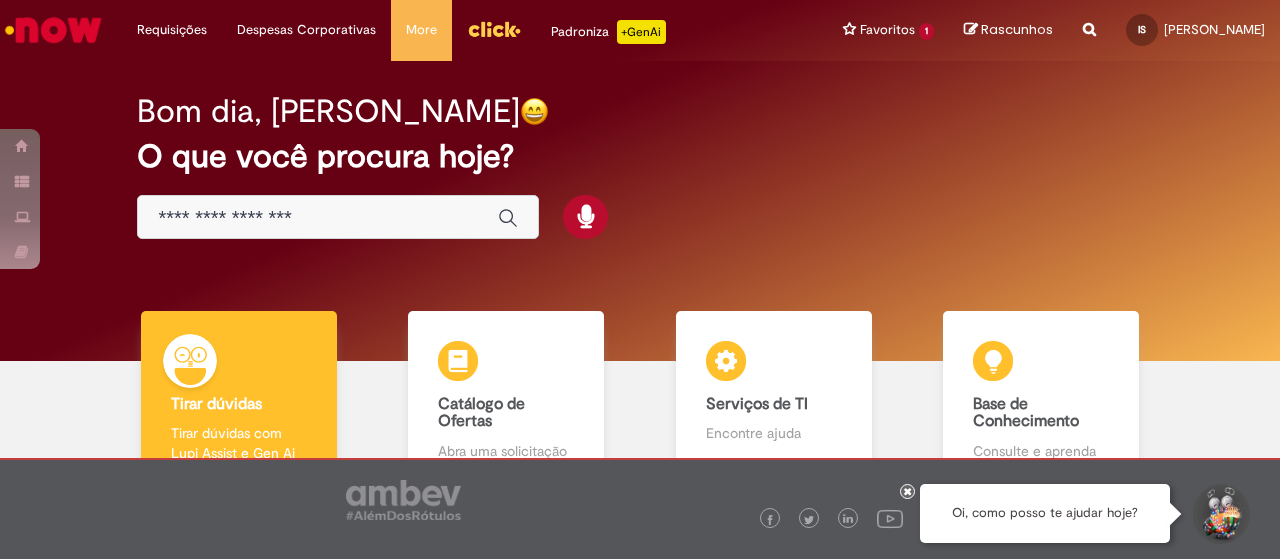 scroll, scrollTop: 0, scrollLeft: 0, axis: both 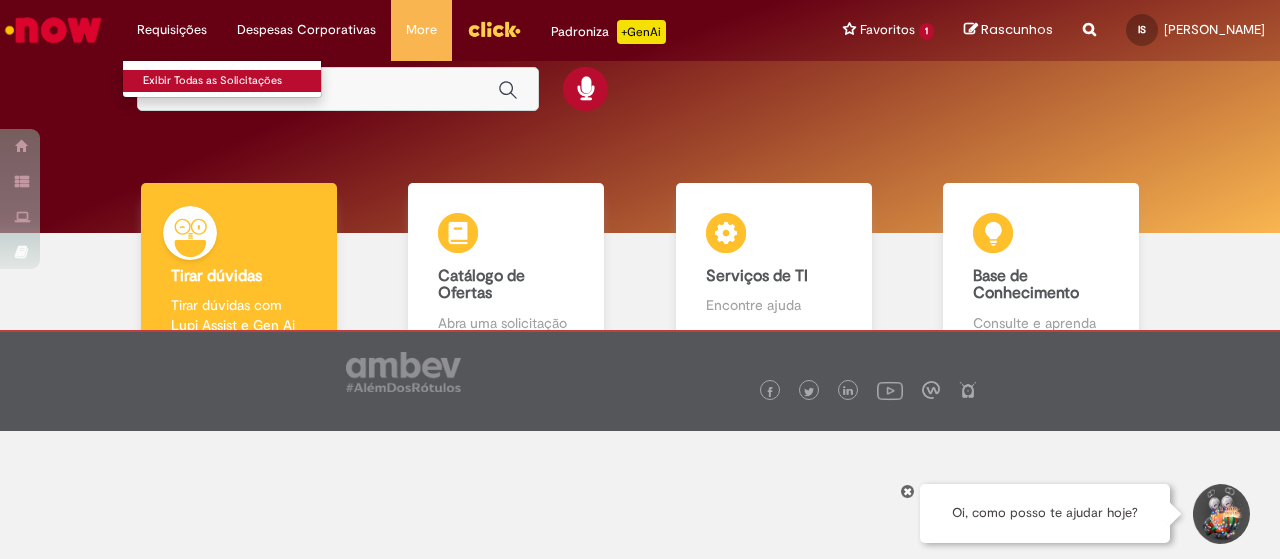 click on "Exibir Todas as Solicitações" at bounding box center (233, 81) 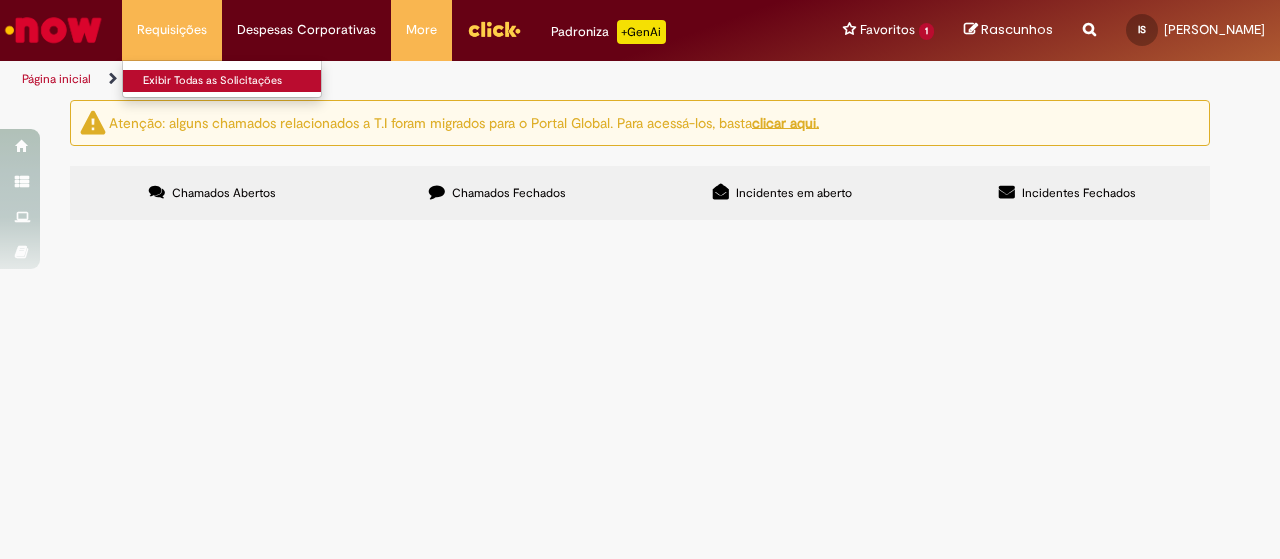 scroll, scrollTop: 0, scrollLeft: 0, axis: both 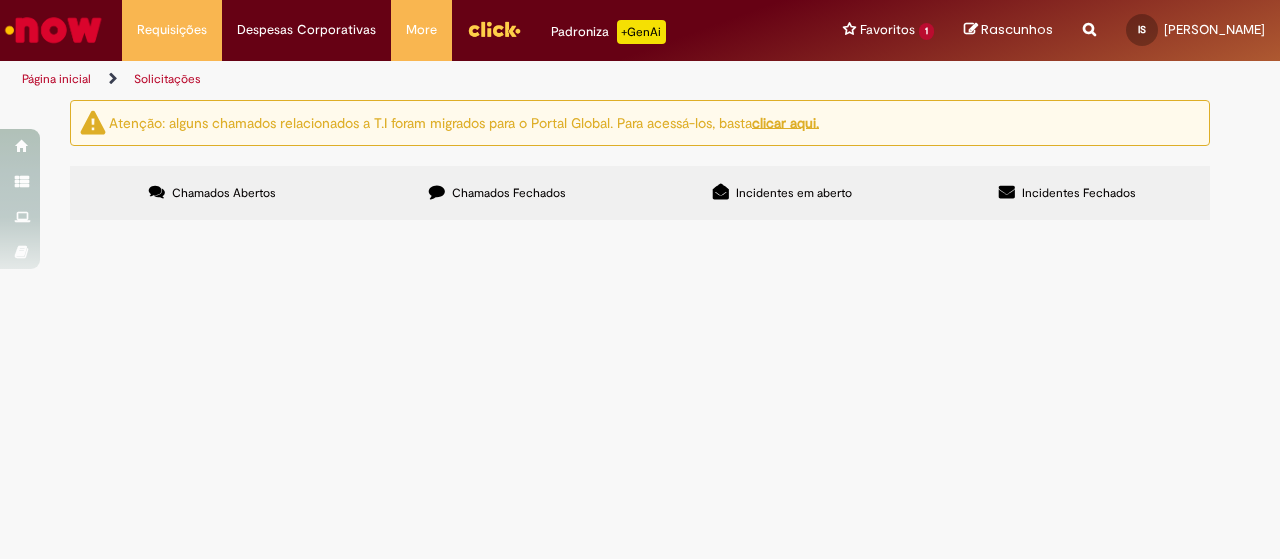 click on "Incidentes em aberto" at bounding box center [782, 193] 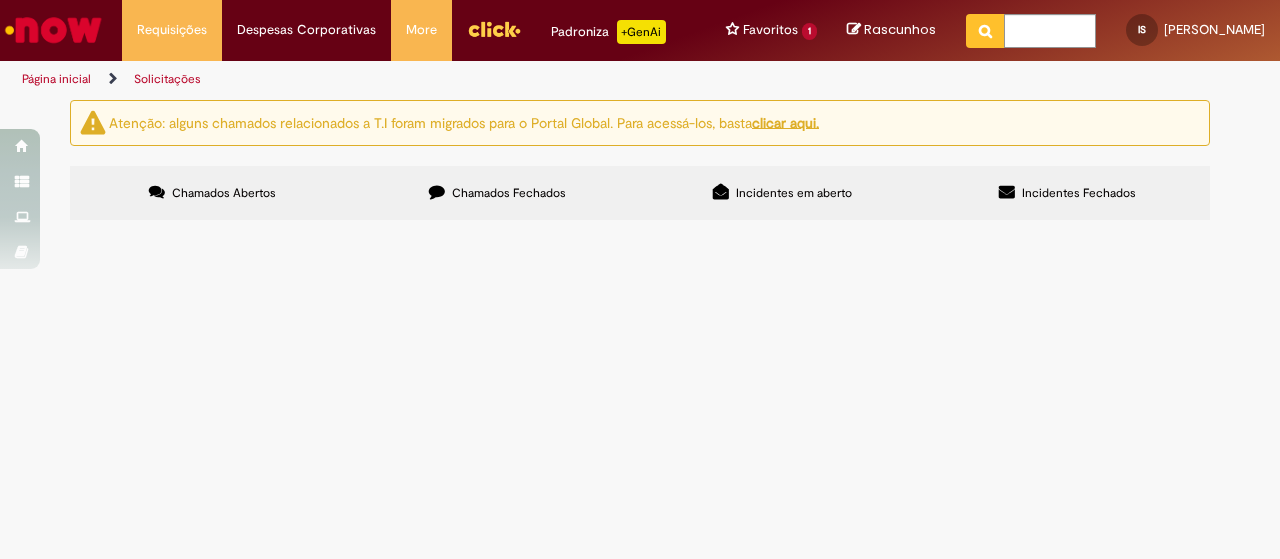 click at bounding box center [985, 31] 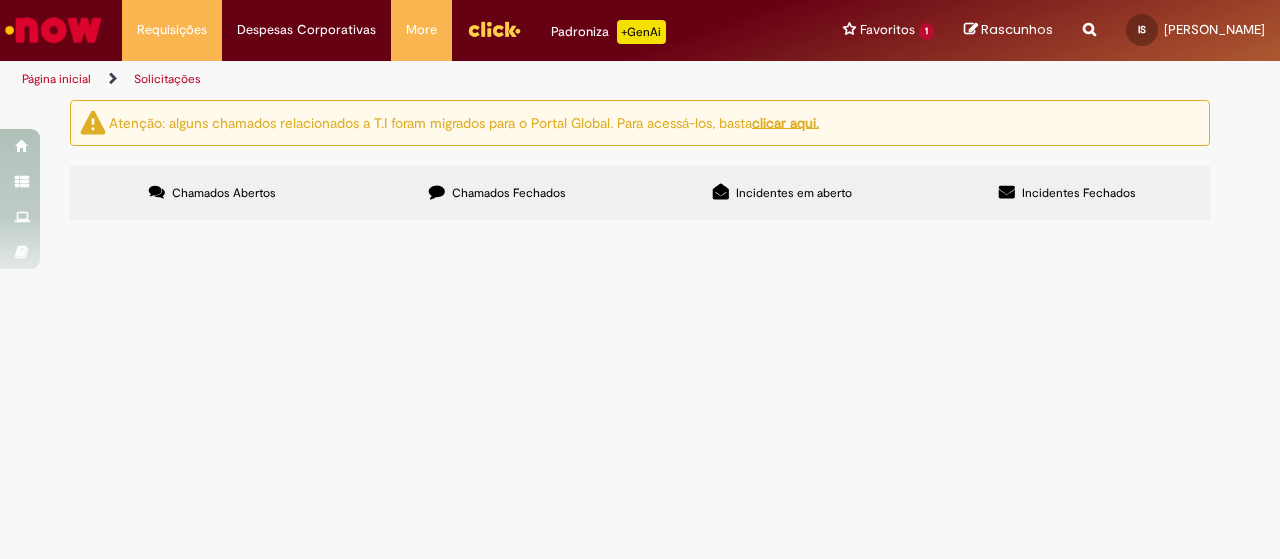 click on "Reportar problema
Artigos
Não encontrou base de conhecimento
Catálogo
Não foram encontradas ofertas
Comunidade
Nenhum resultado encontrado na comunidade" at bounding box center (1089, 30) 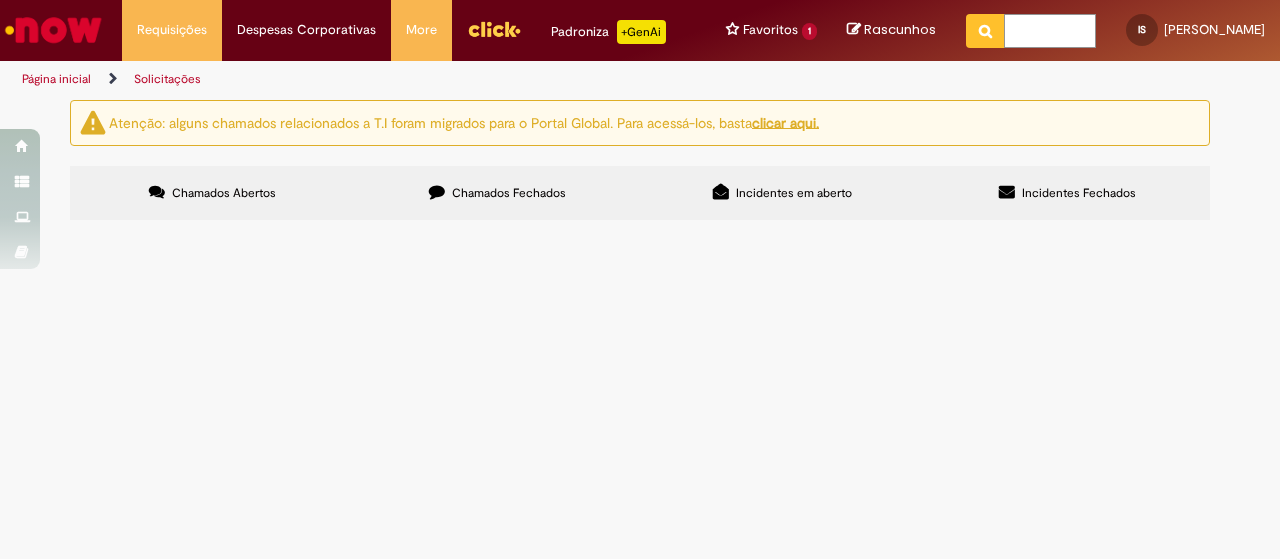 click at bounding box center (1050, 31) 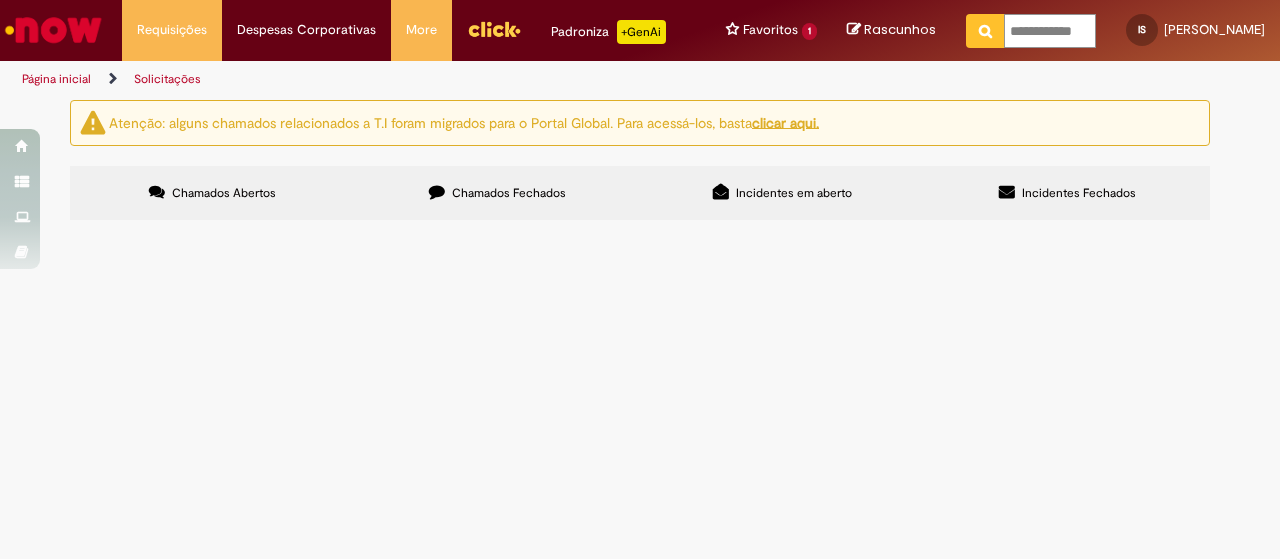 type on "**********" 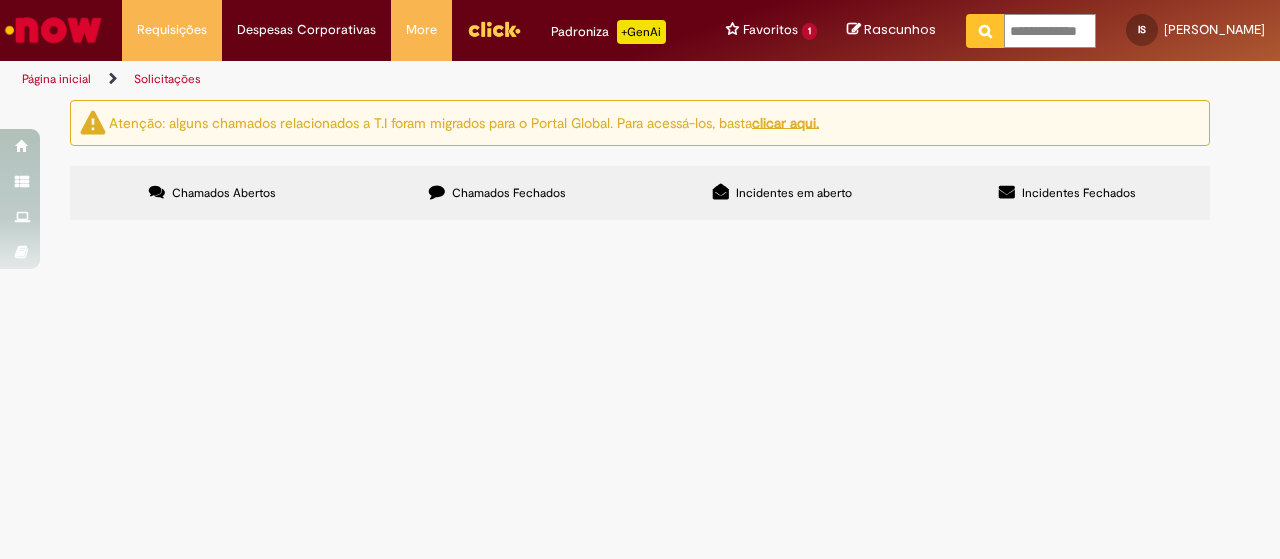 click at bounding box center [985, 31] 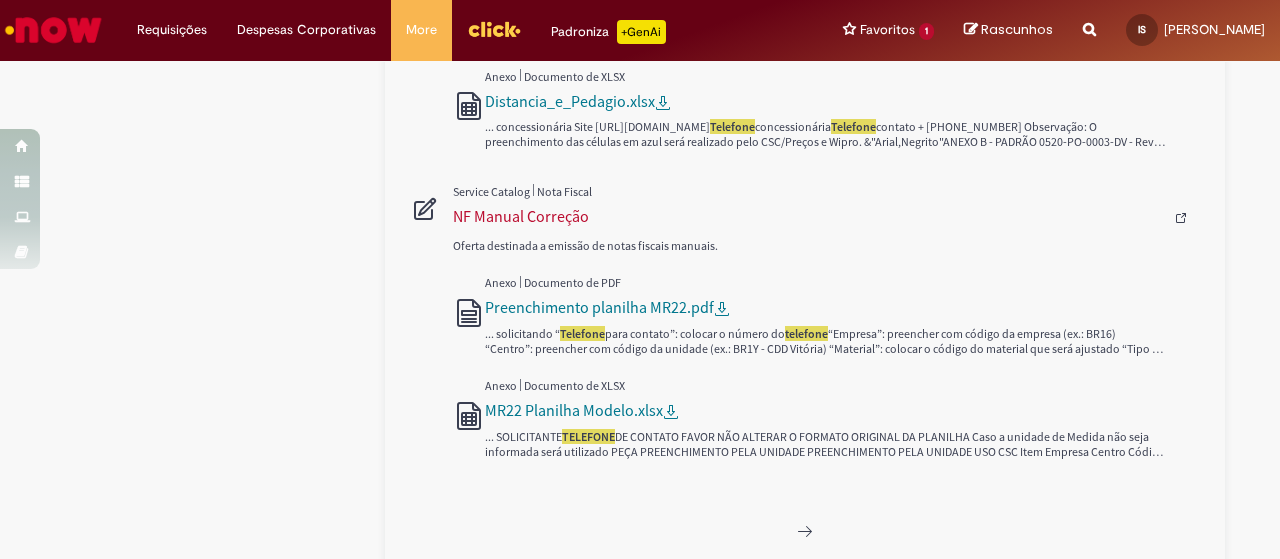 scroll, scrollTop: 2355, scrollLeft: 0, axis: vertical 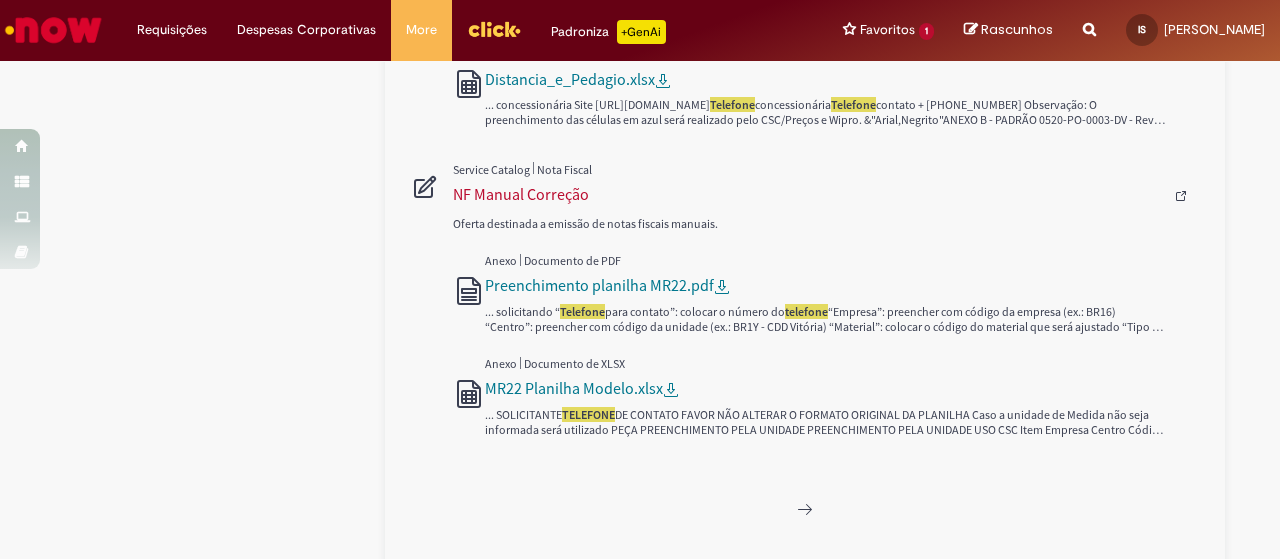 click at bounding box center (655, -772) 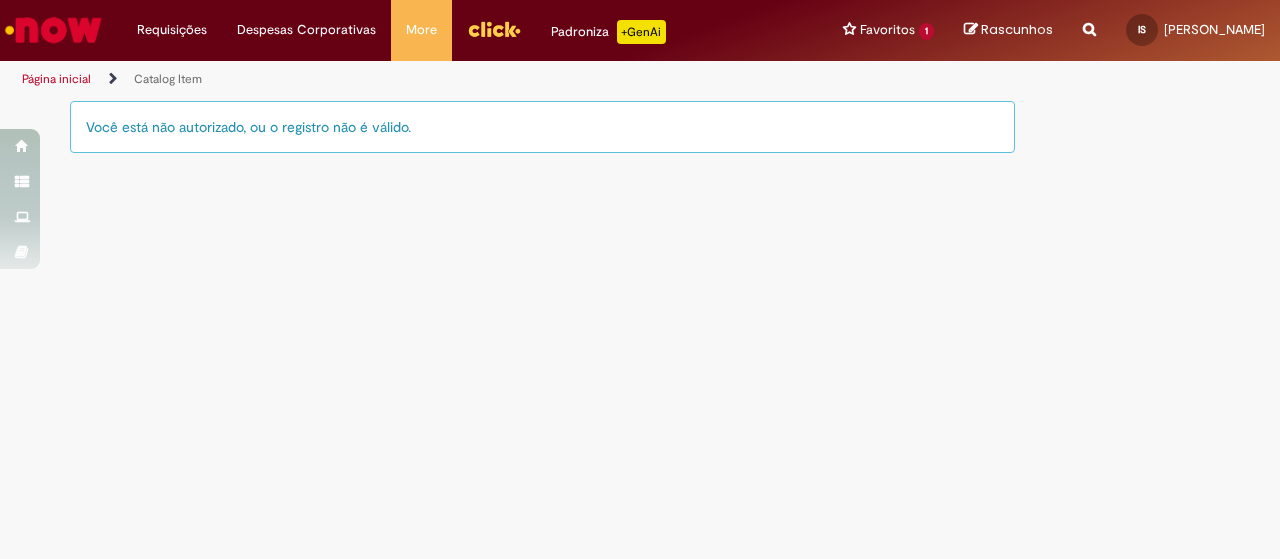 scroll, scrollTop: 0, scrollLeft: 0, axis: both 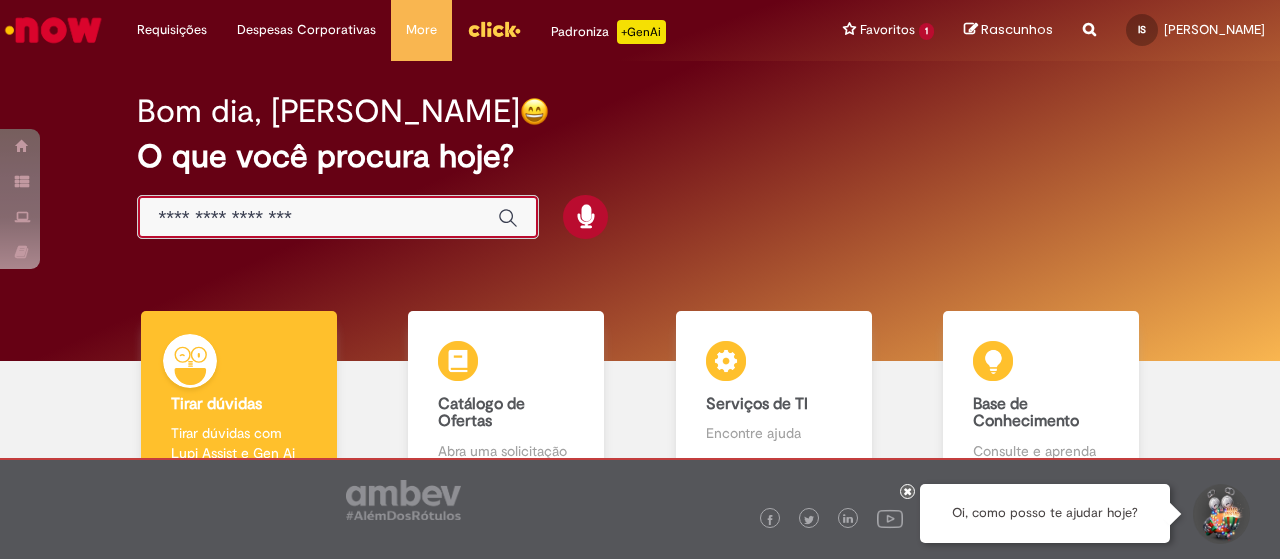 click at bounding box center (318, 218) 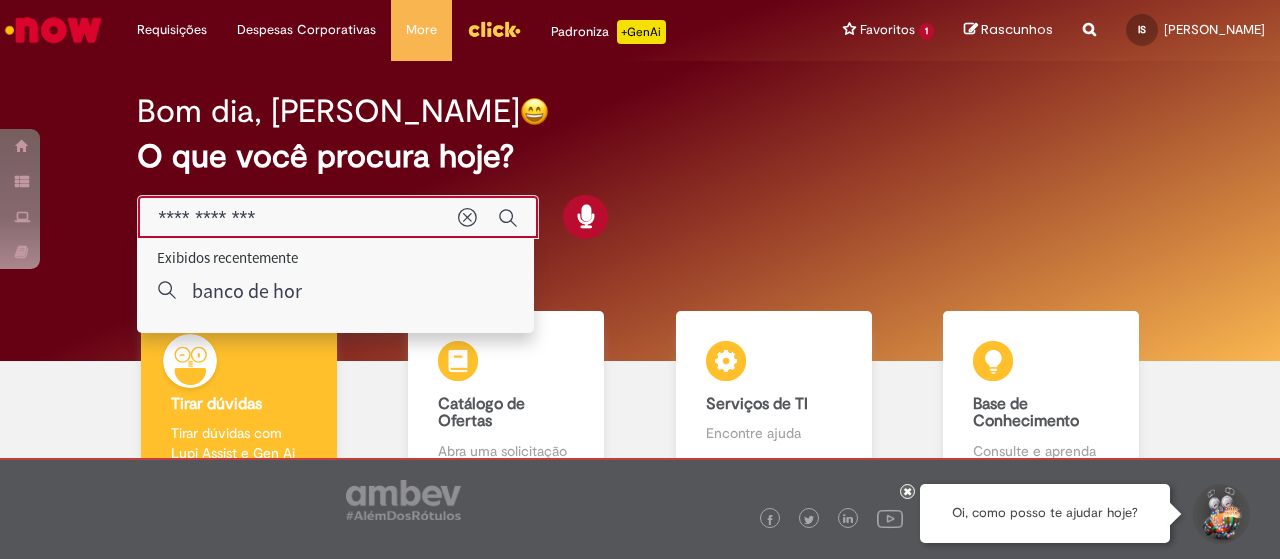 type on "**********" 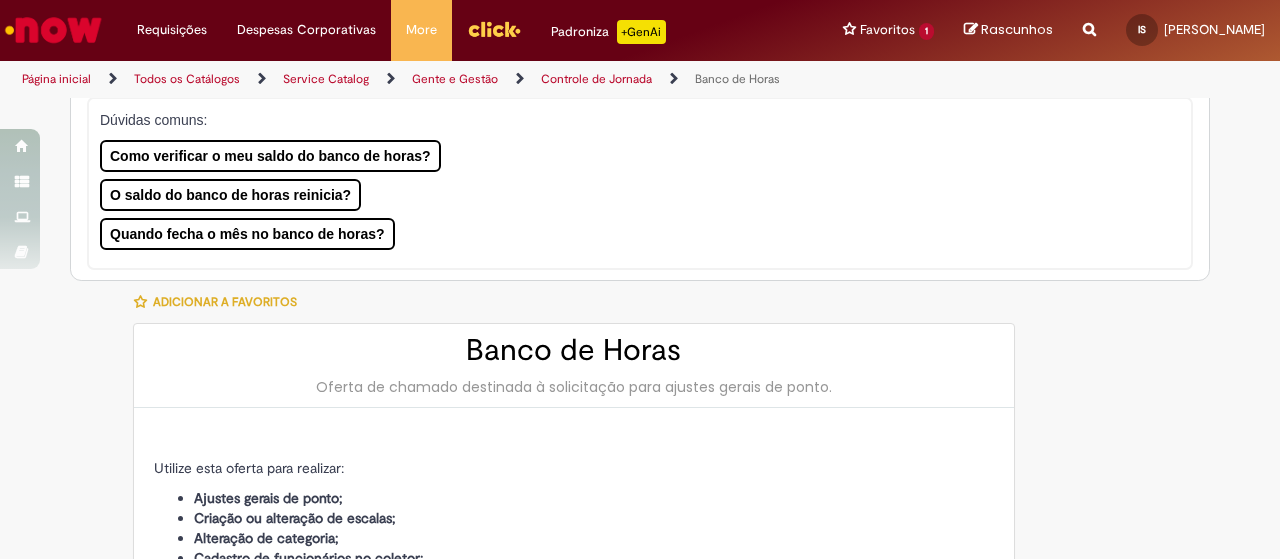 type on "********" 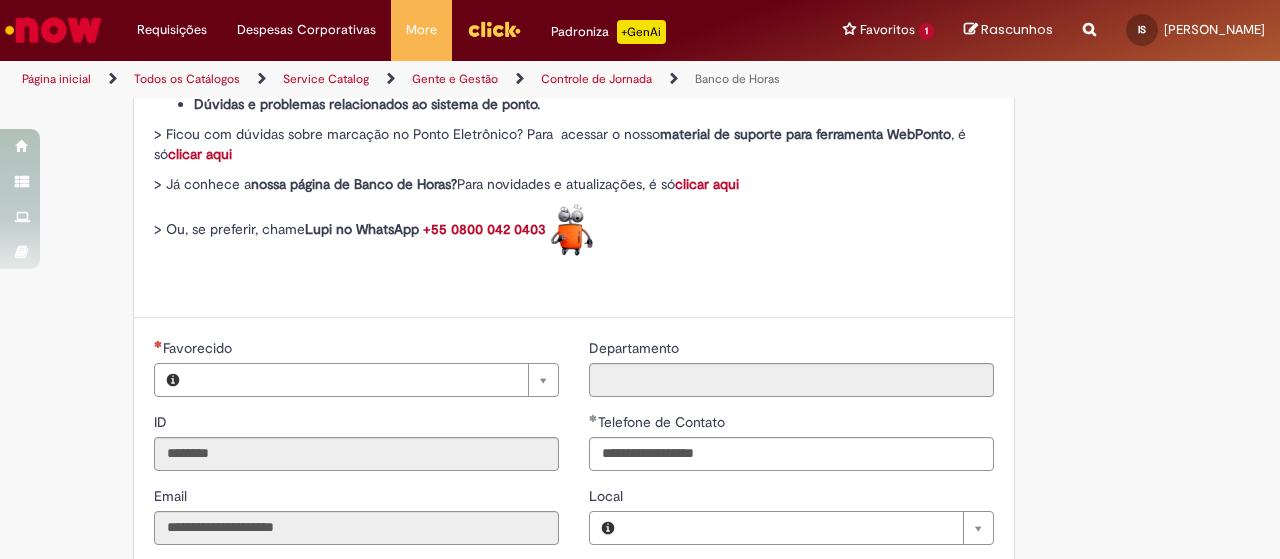 type on "**********" 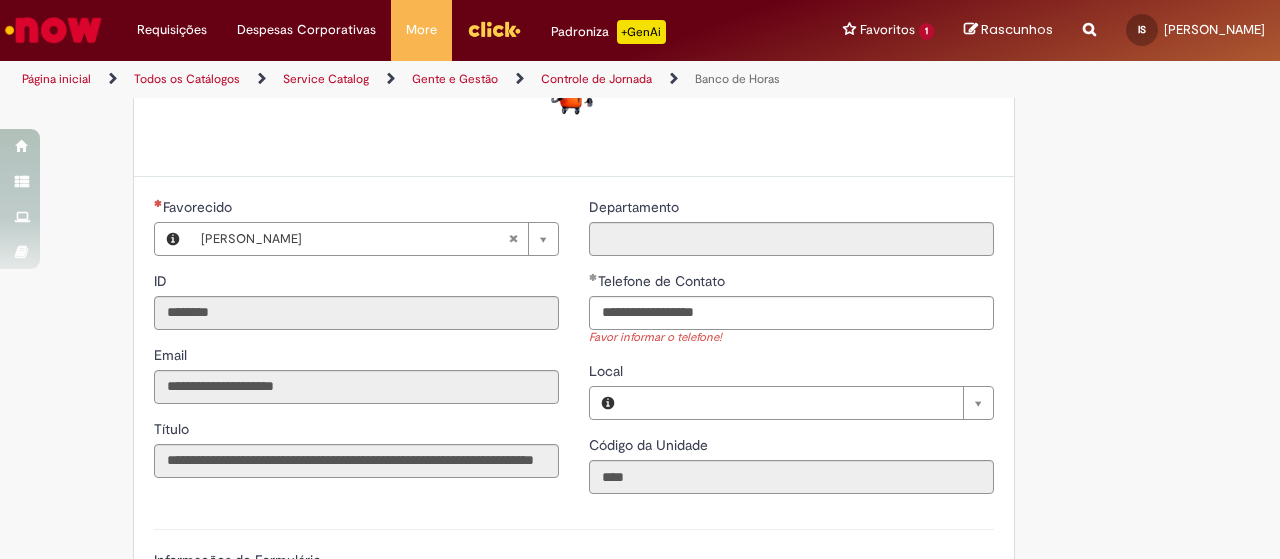 type on "**********" 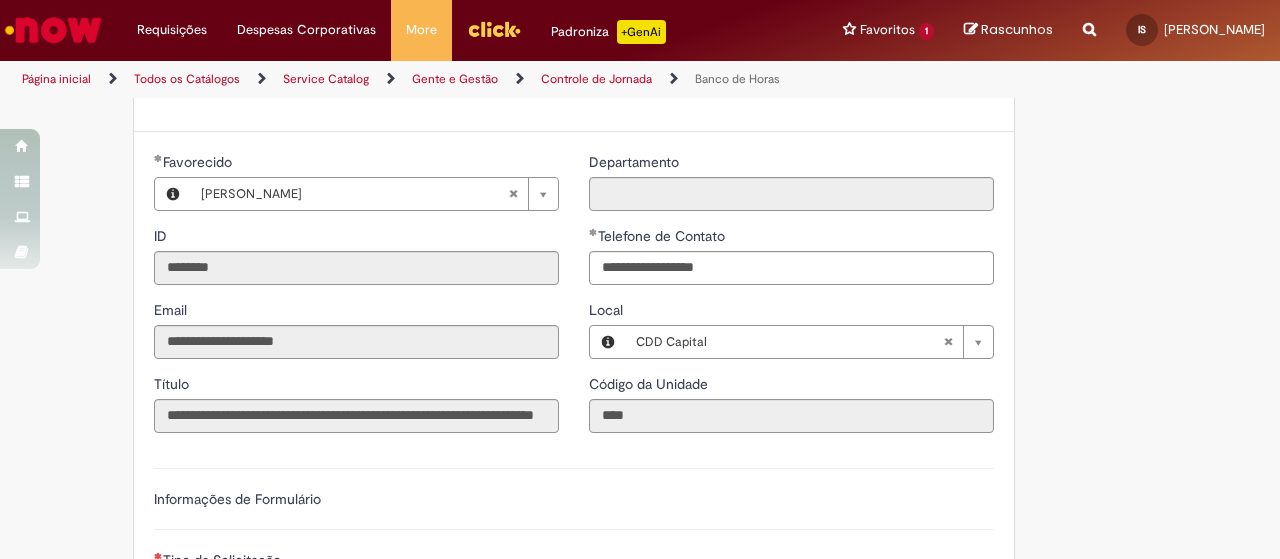 type on "**********" 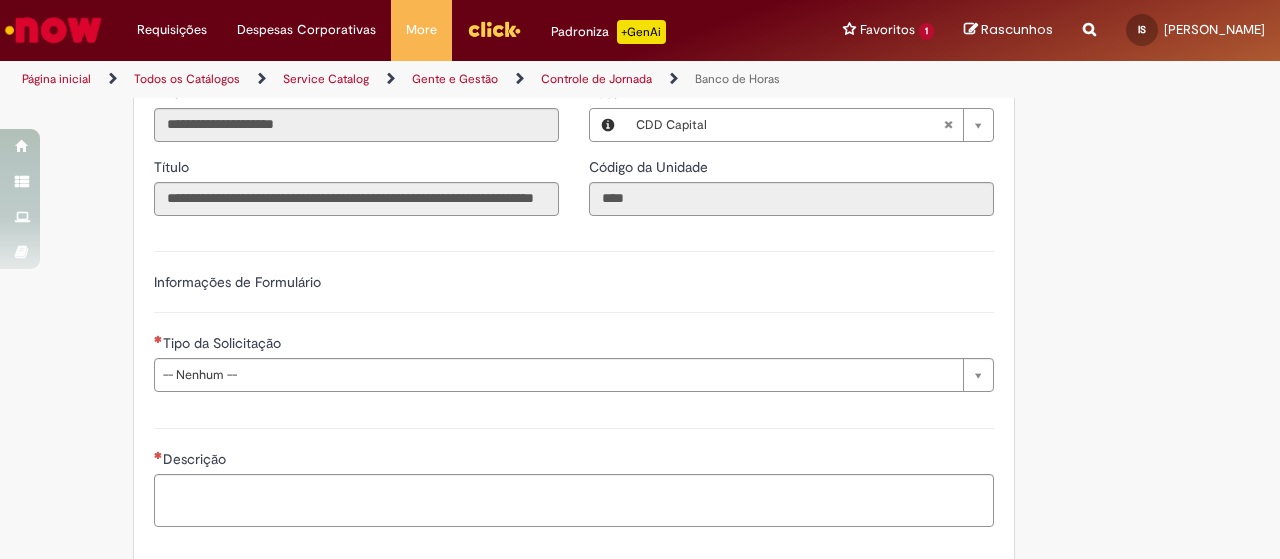 scroll, scrollTop: 1145, scrollLeft: 0, axis: vertical 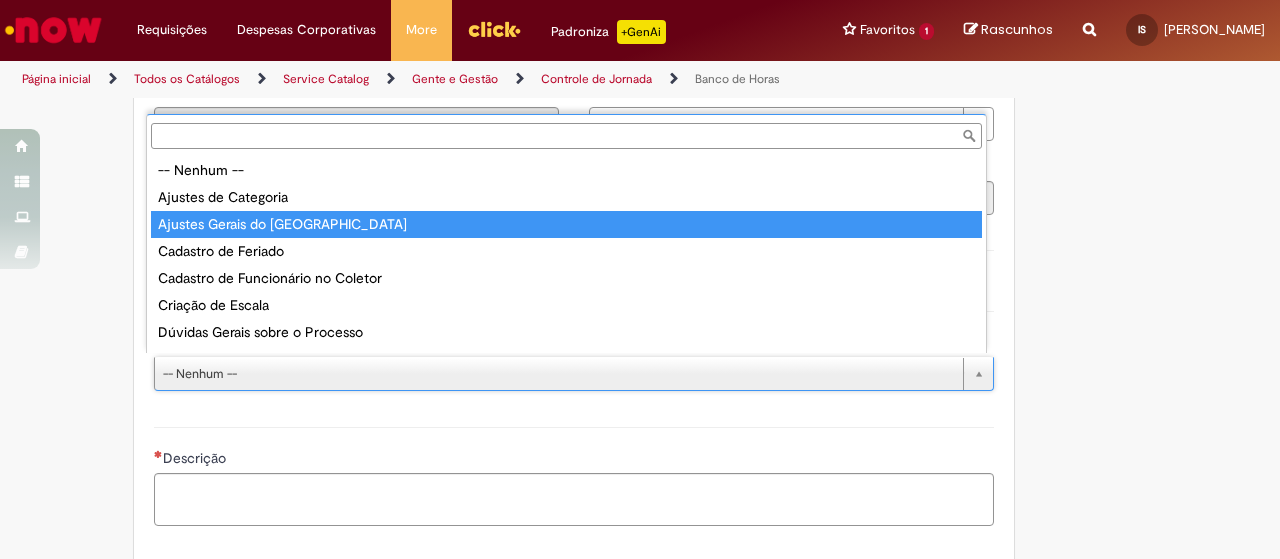 select on "**********" 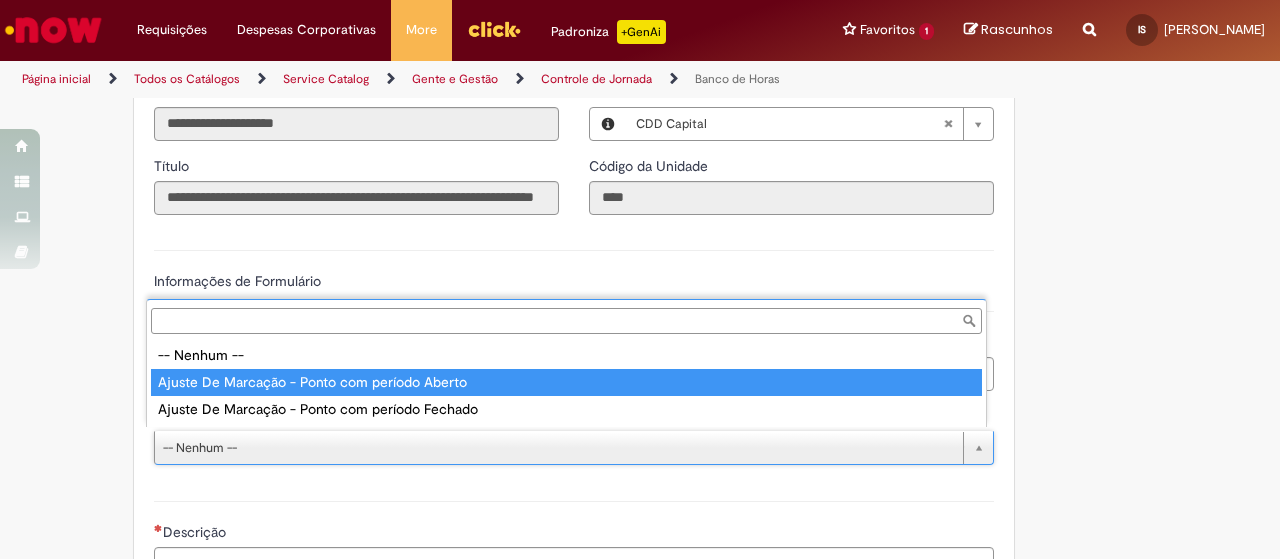 type on "**********" 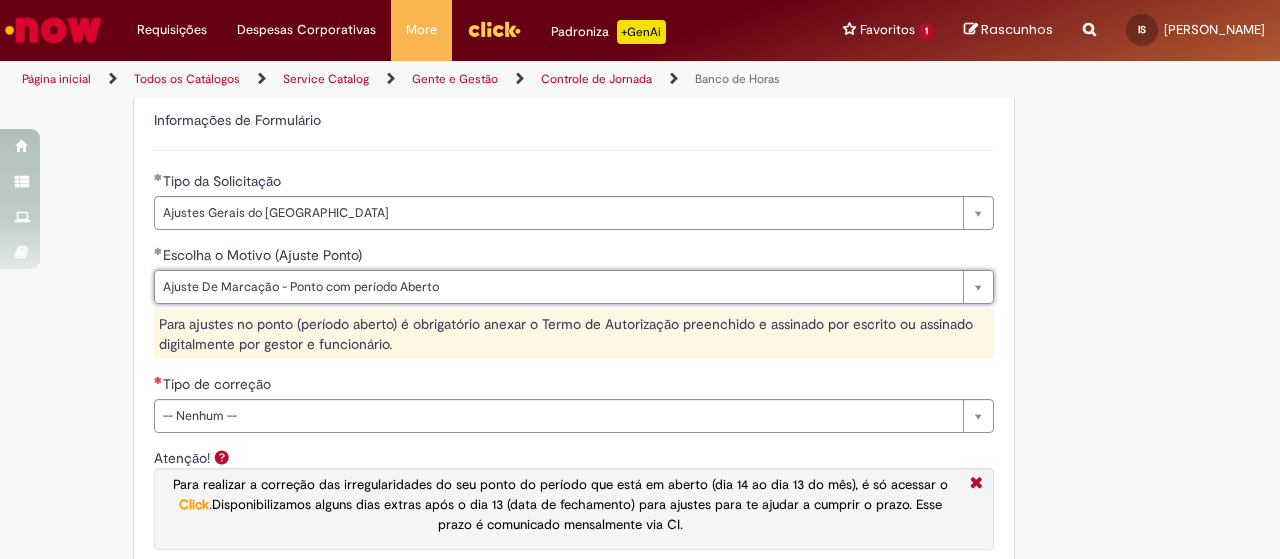 scroll, scrollTop: 1307, scrollLeft: 0, axis: vertical 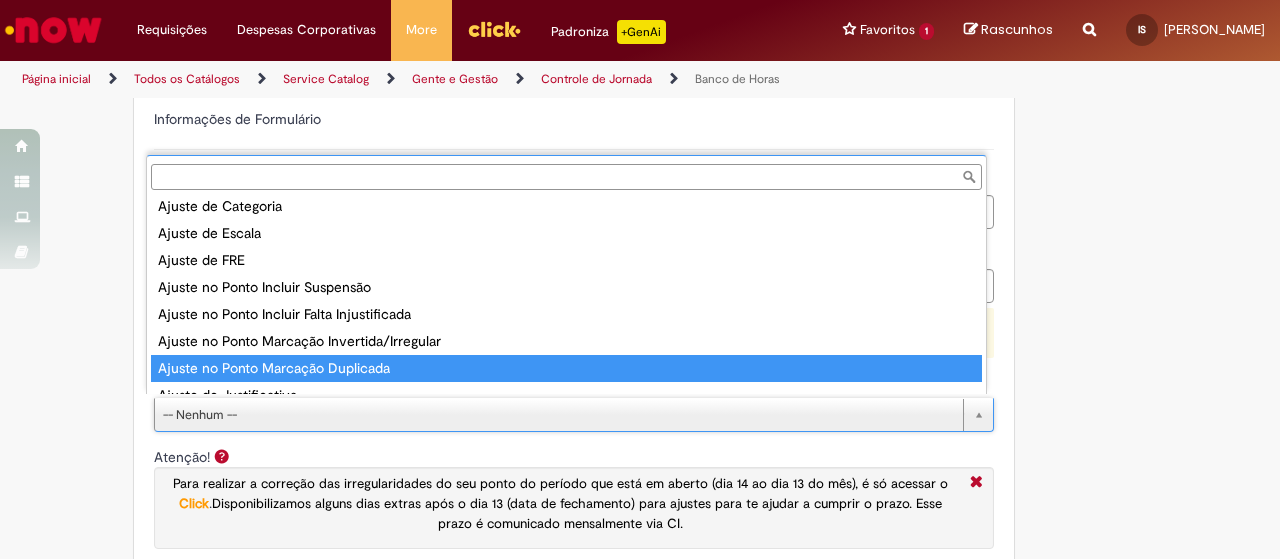 type on "**********" 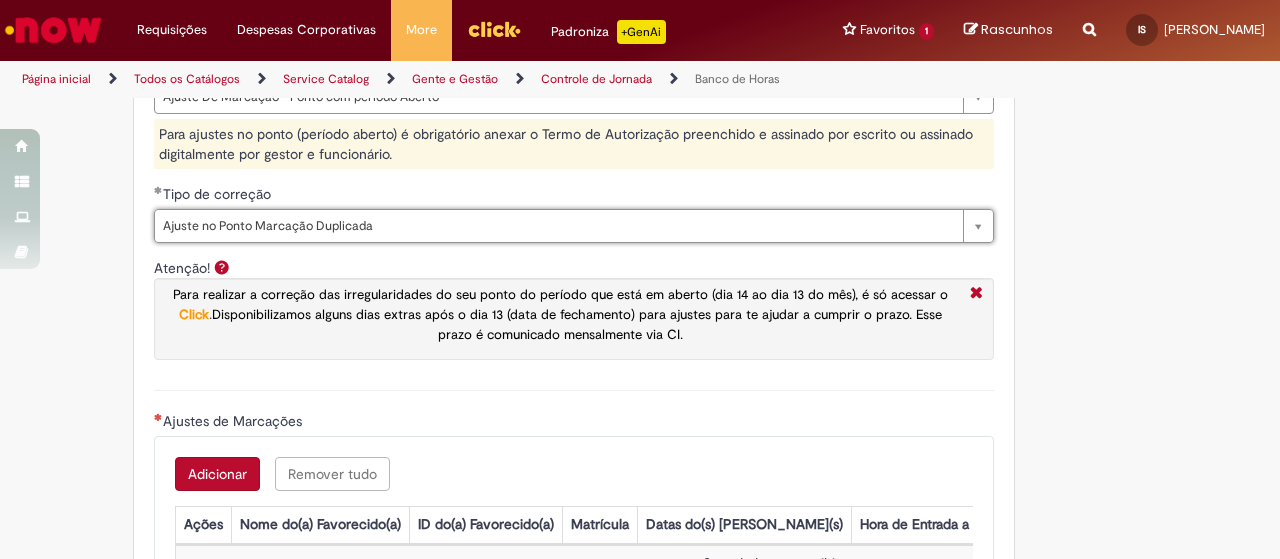 scroll, scrollTop: 1630, scrollLeft: 0, axis: vertical 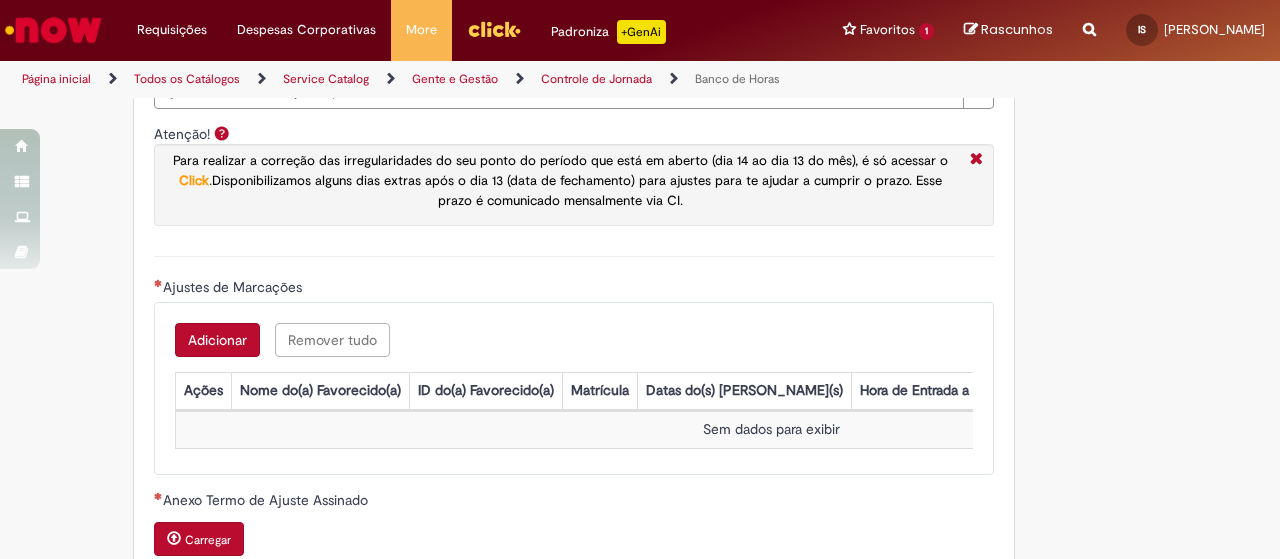 click on "Adicionar" at bounding box center (217, 340) 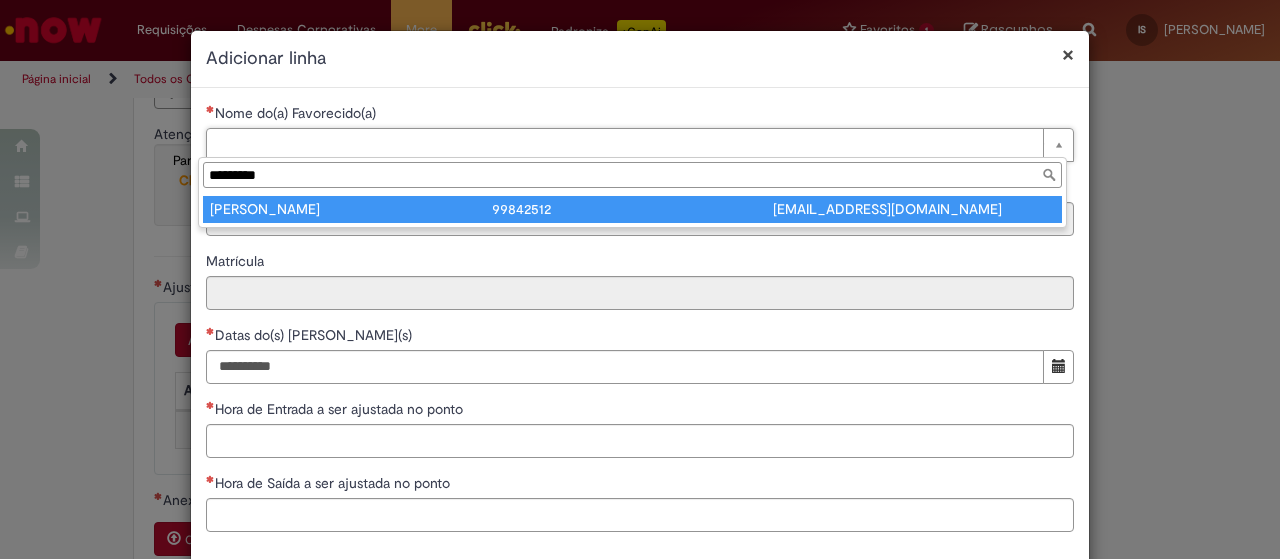 type on "********" 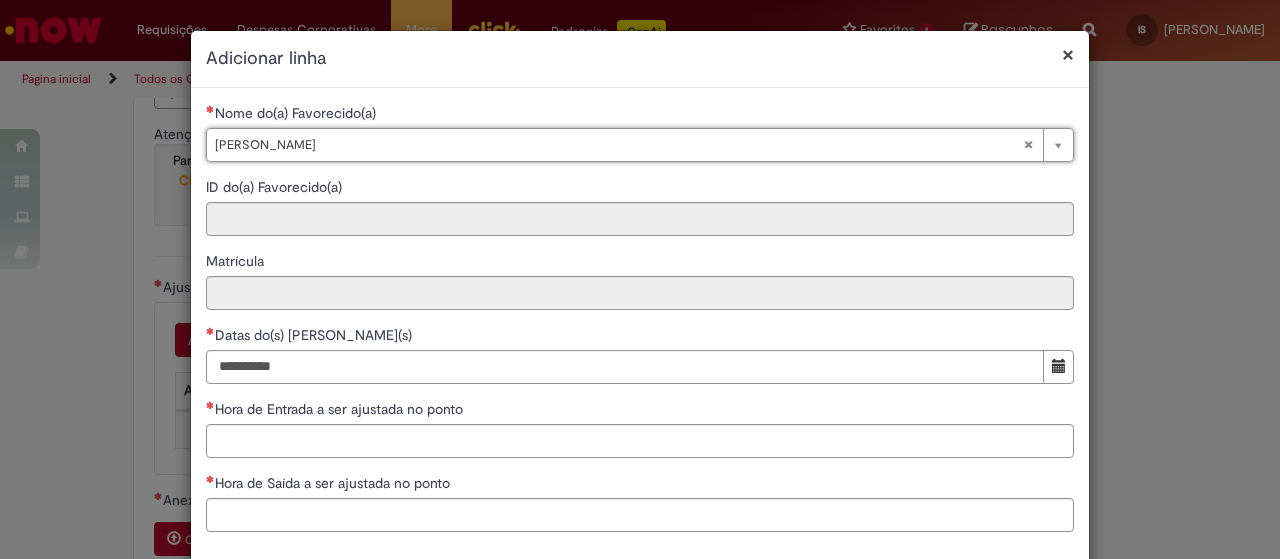 type on "**********" 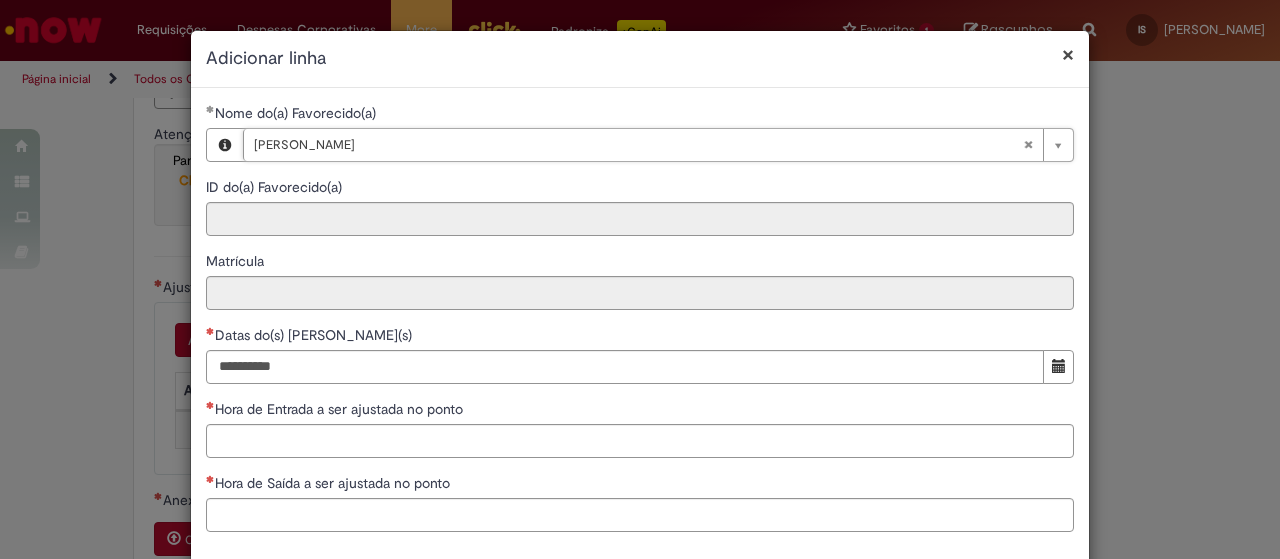 type on "********" 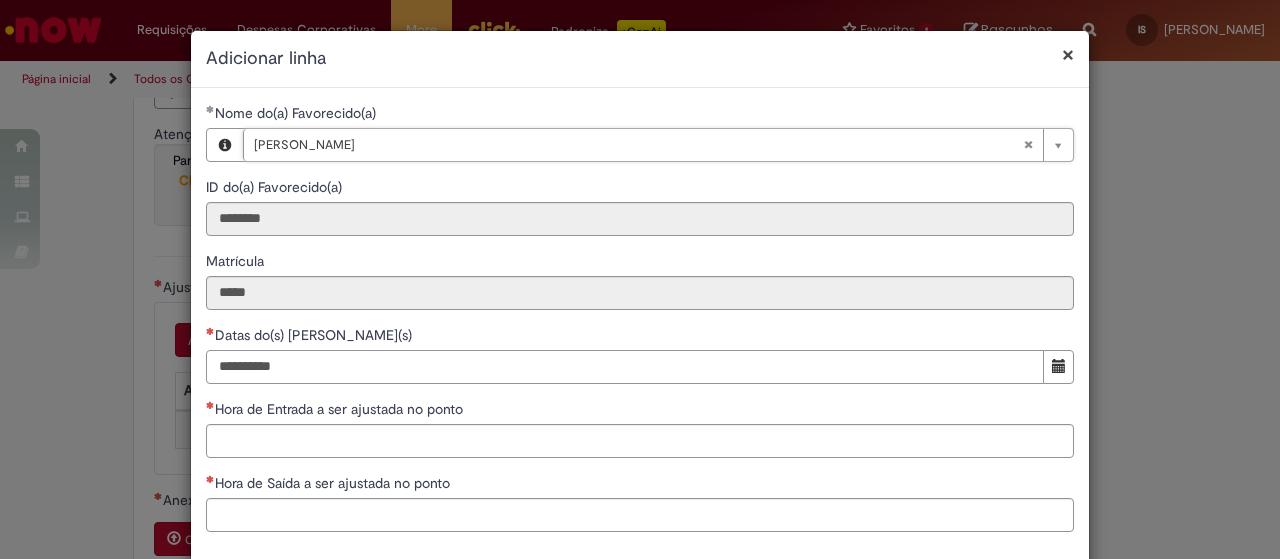 click on "Datas do(s) [PERSON_NAME](s)" at bounding box center (625, 367) 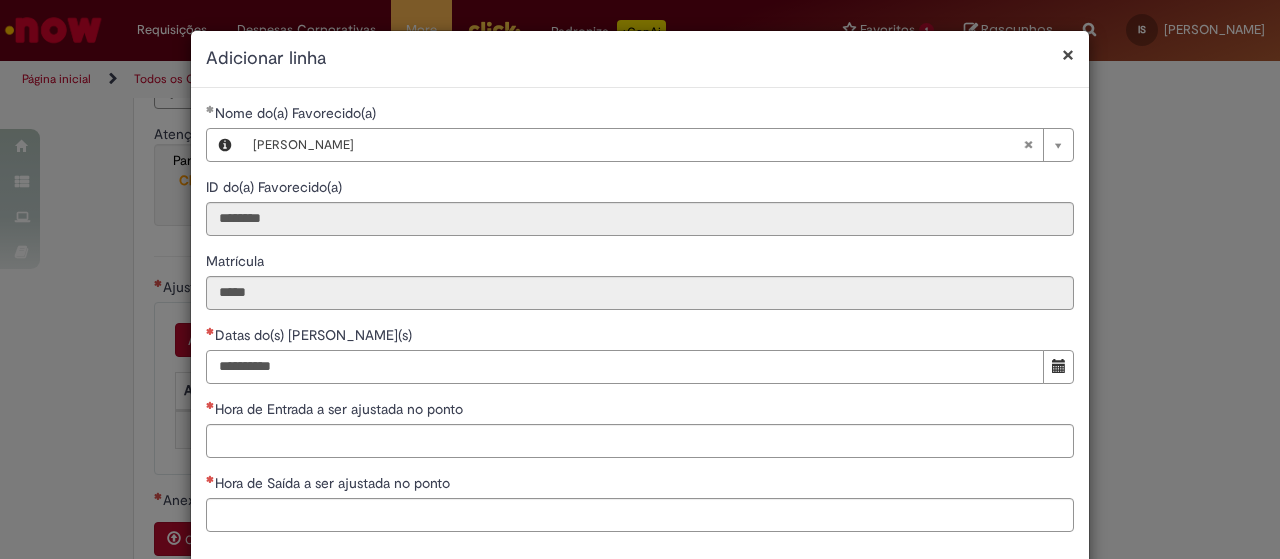 type on "**********" 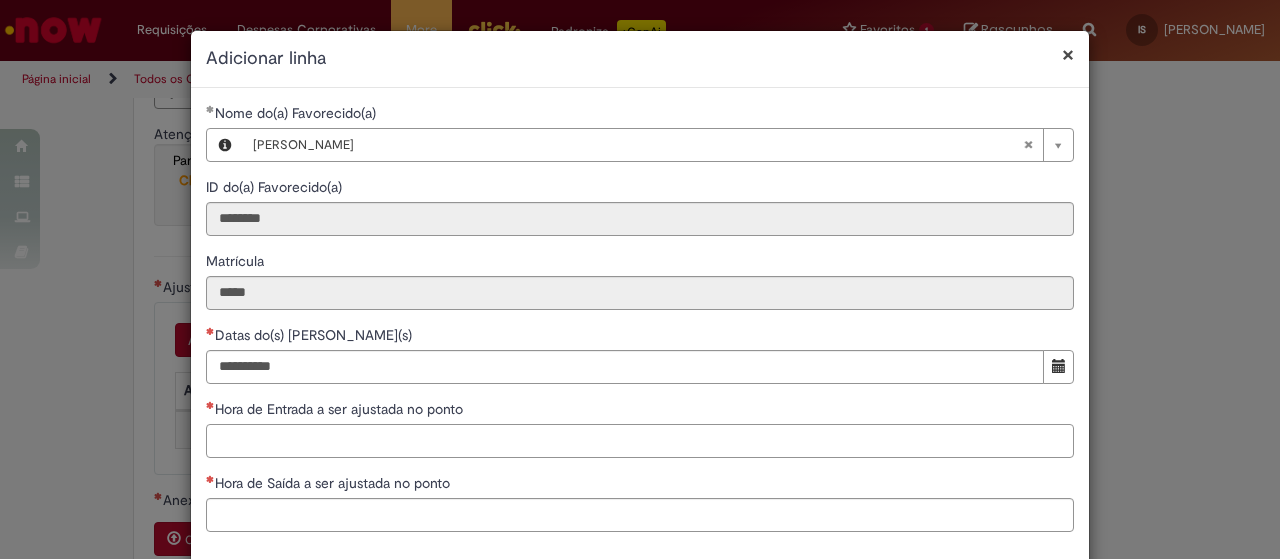click on "Hora de Entrada a ser ajustada no ponto" at bounding box center (640, 441) 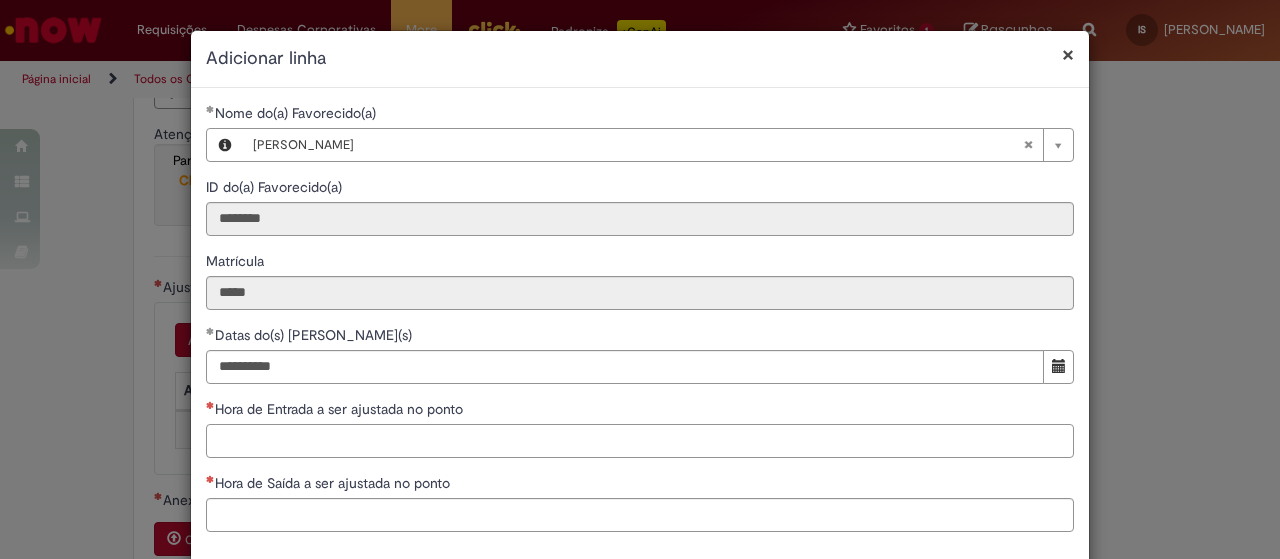 type on "*" 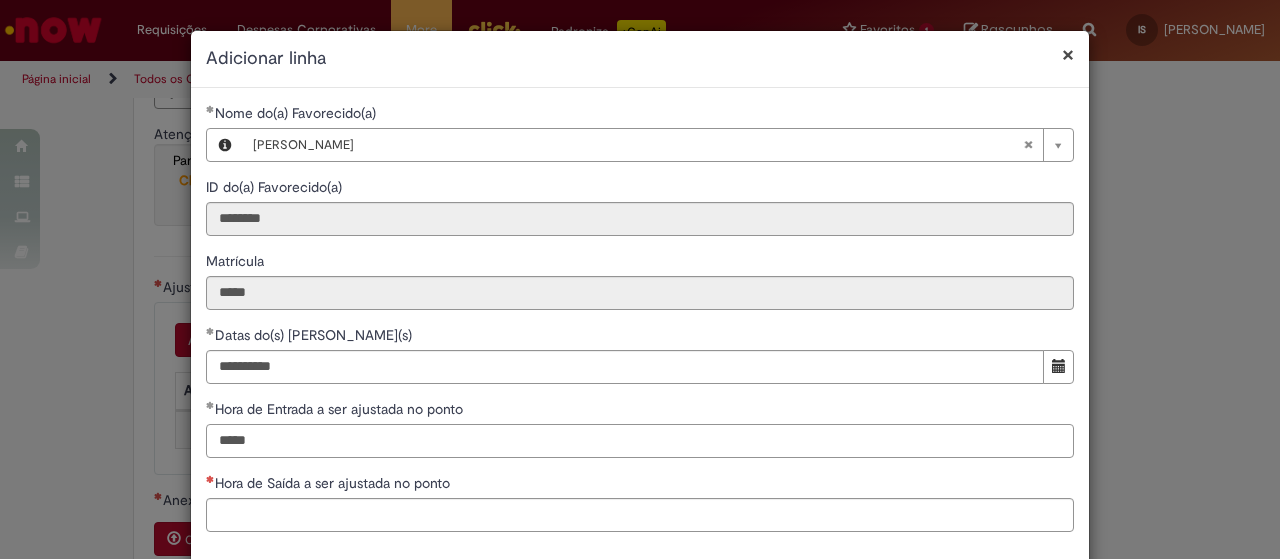 type on "*****" 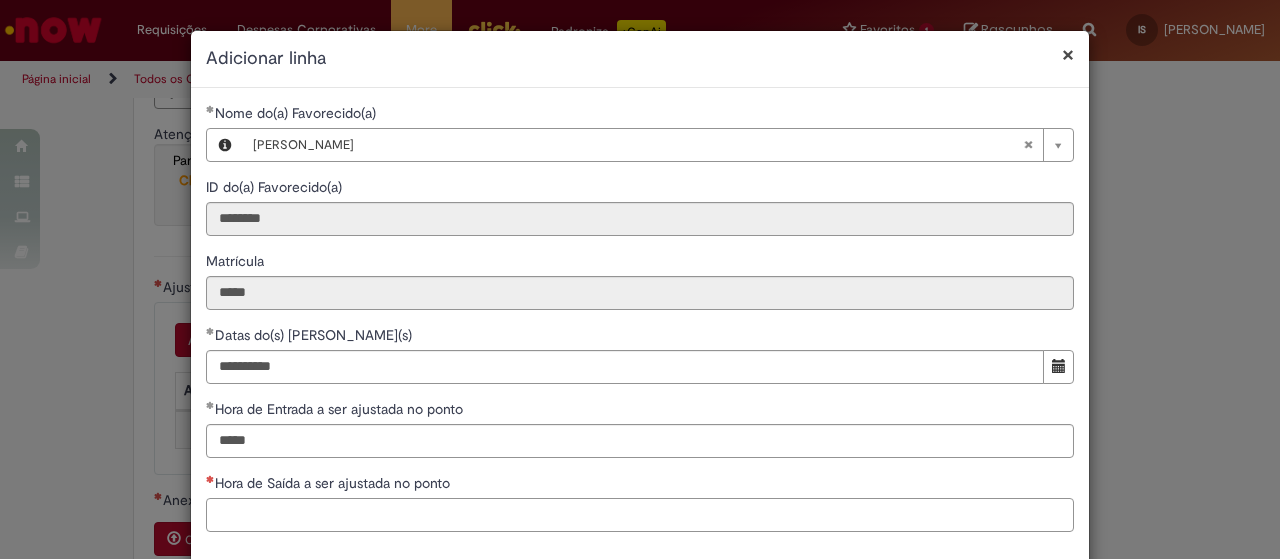 click on "Hora de Saída a ser ajustada no ponto" at bounding box center (640, 515) 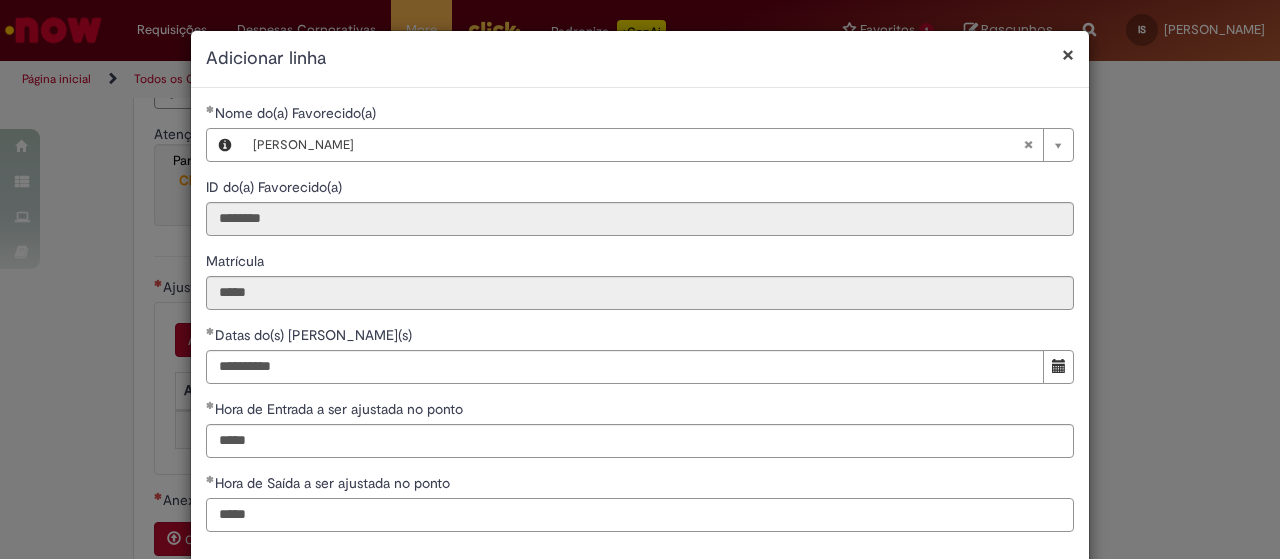scroll, scrollTop: 96, scrollLeft: 0, axis: vertical 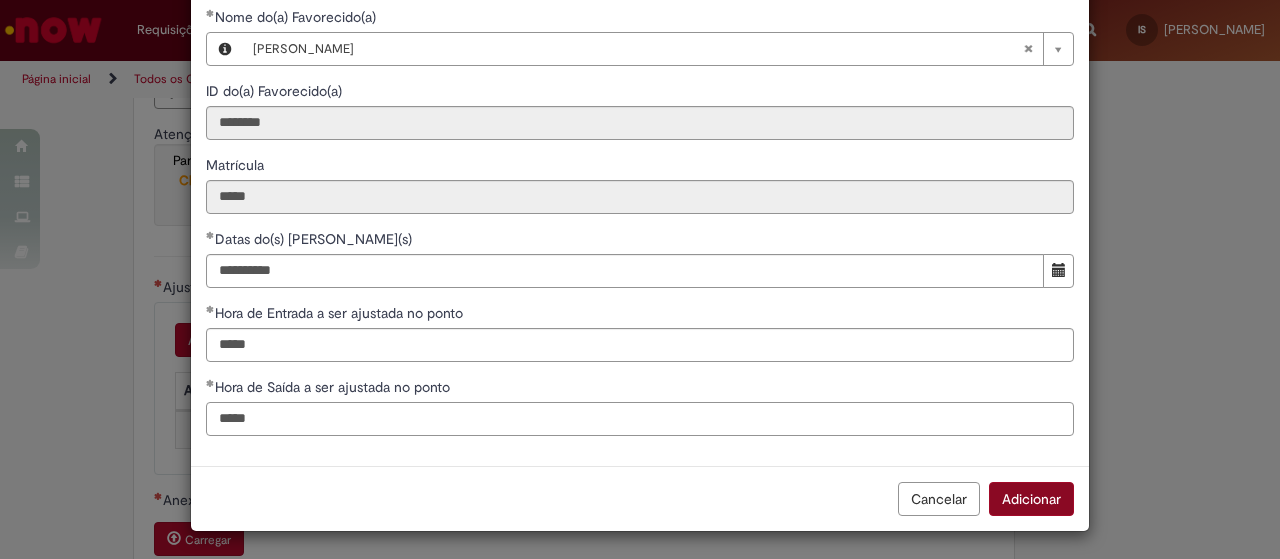 type on "*****" 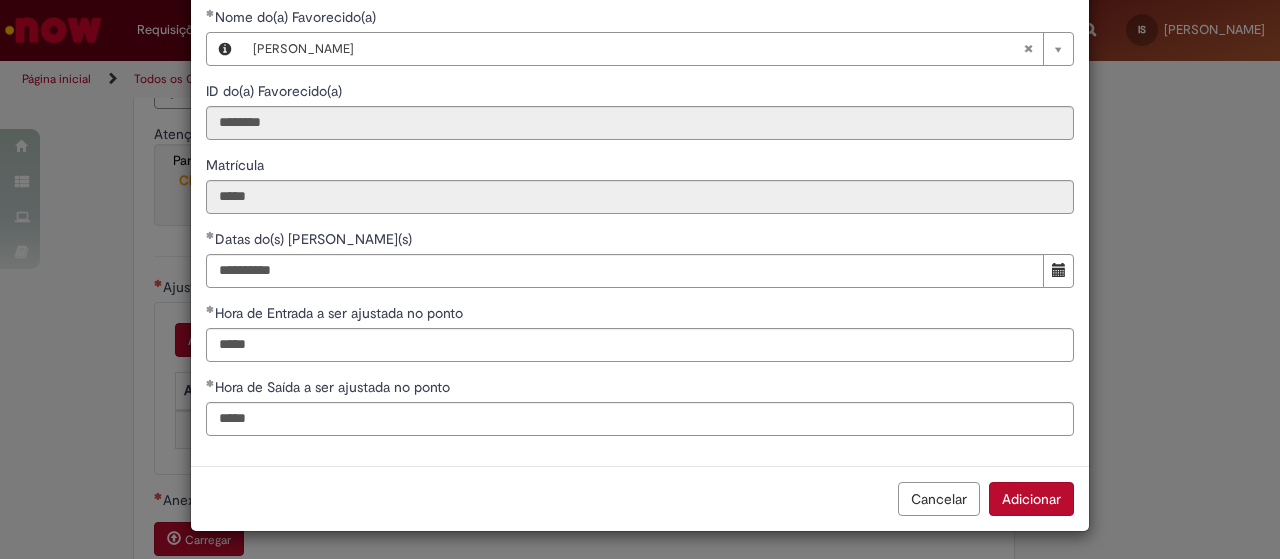 click on "Adicionar" at bounding box center (1031, 499) 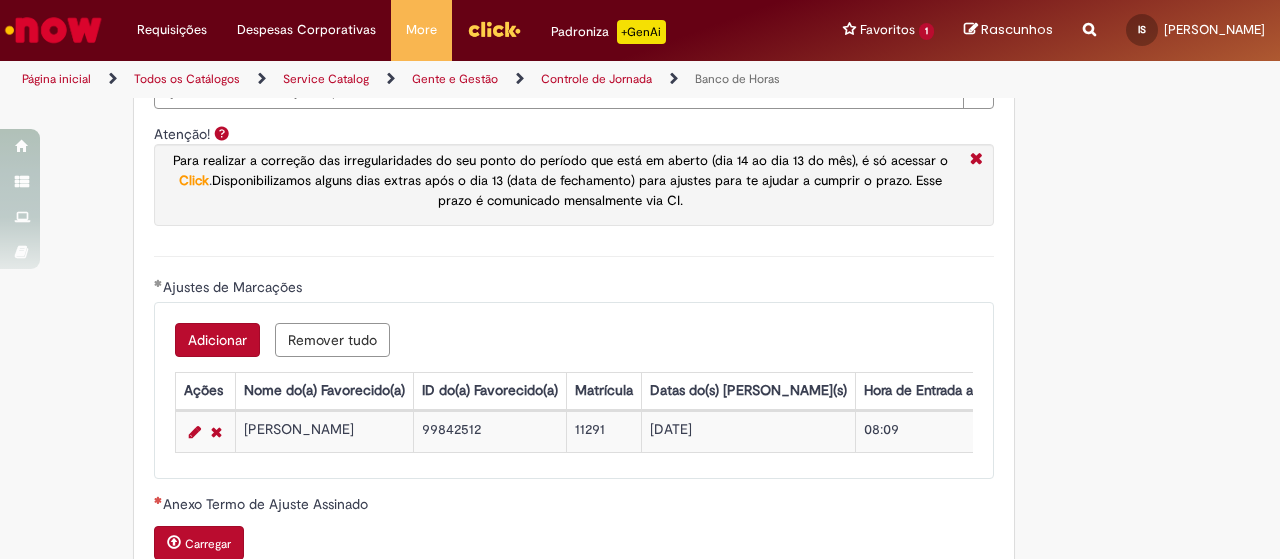 click on "Adicionar" at bounding box center (217, 340) 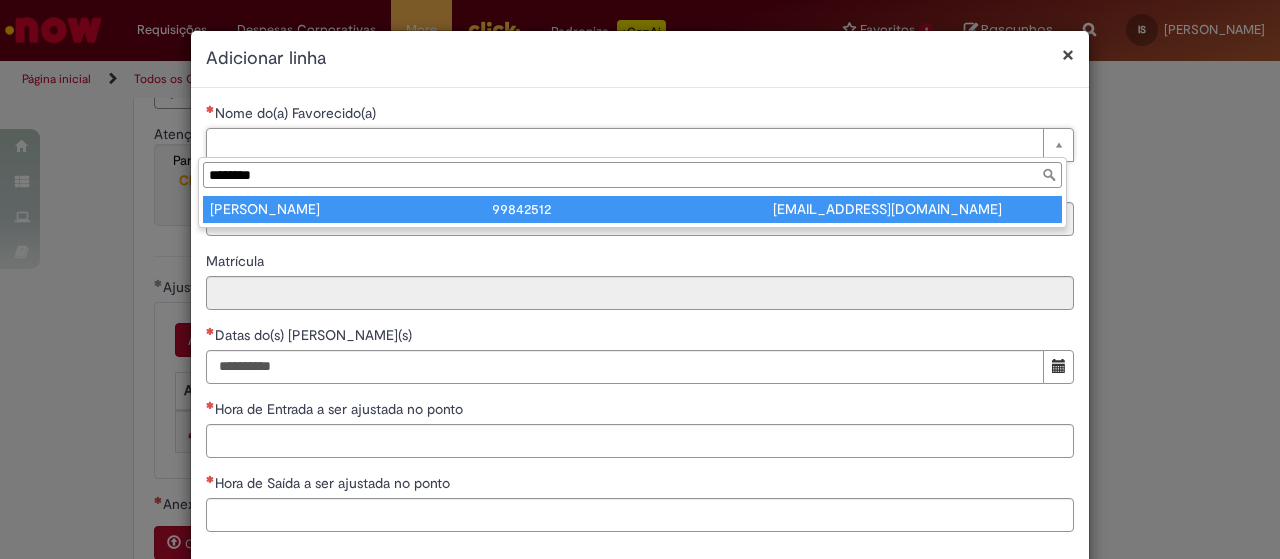 type on "********" 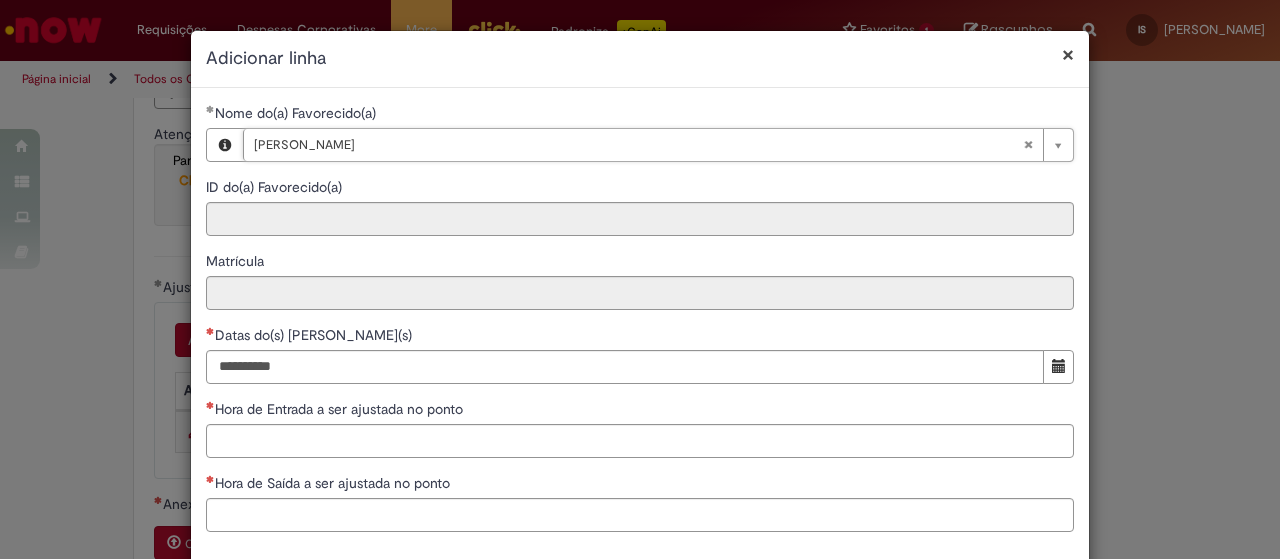 type on "********" 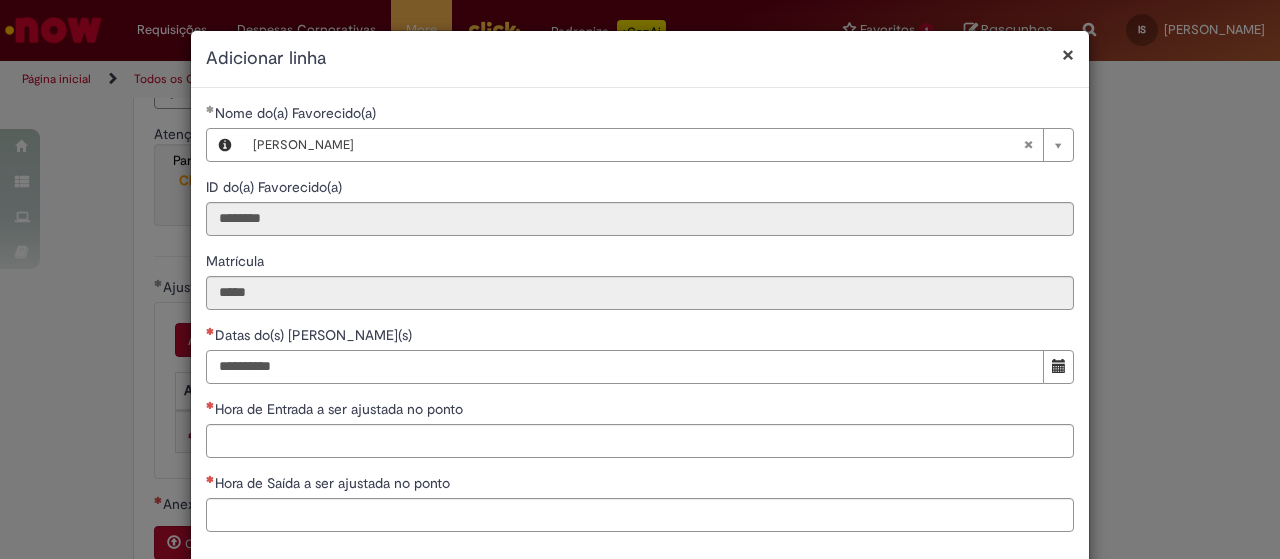 click on "Datas do(s) [PERSON_NAME](s)" at bounding box center [625, 367] 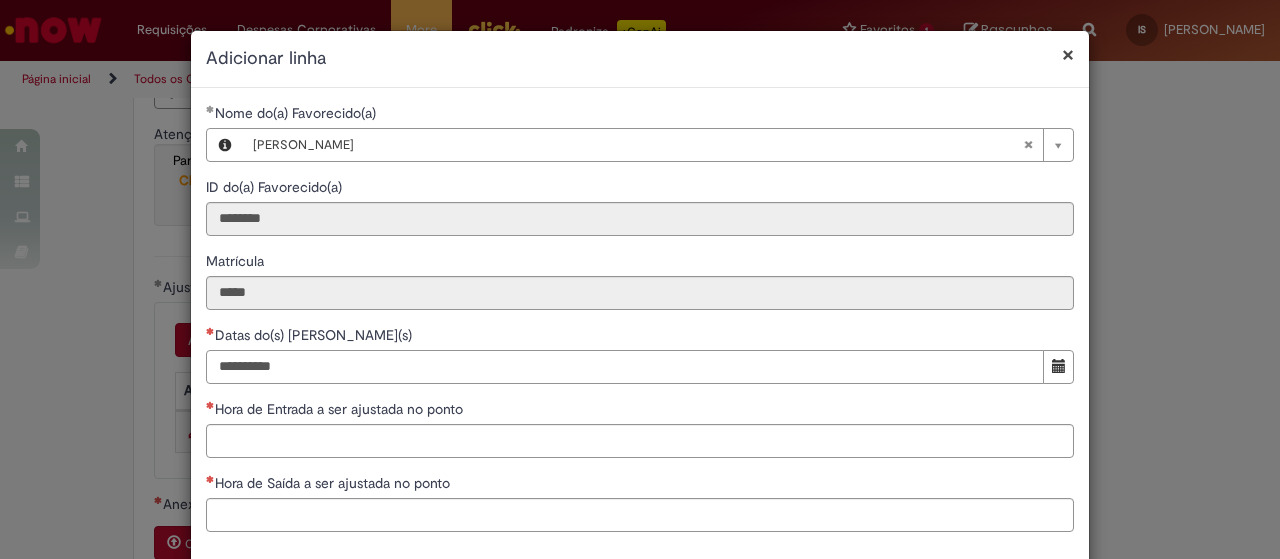type on "**********" 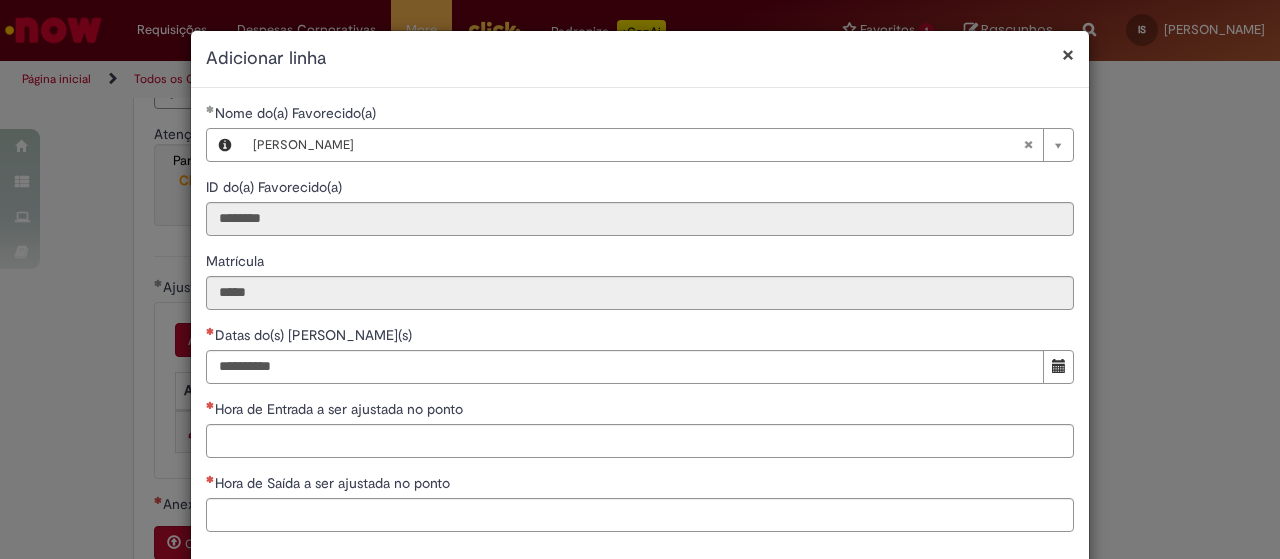 click on "**********" at bounding box center (640, 325) 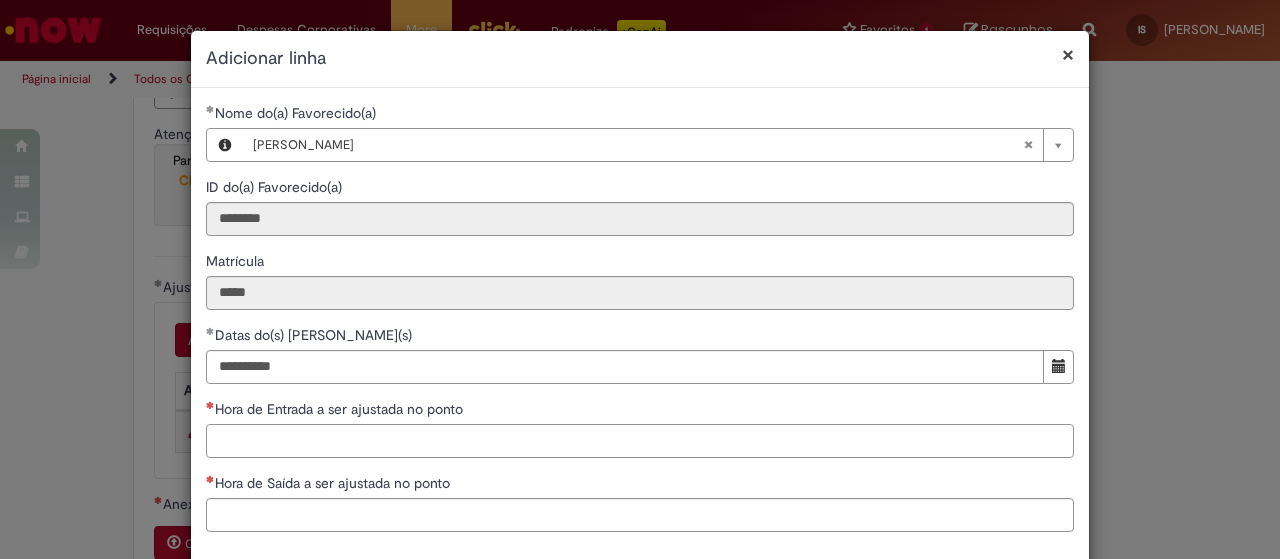 click on "Hora de Entrada a ser ajustada no ponto" at bounding box center [640, 441] 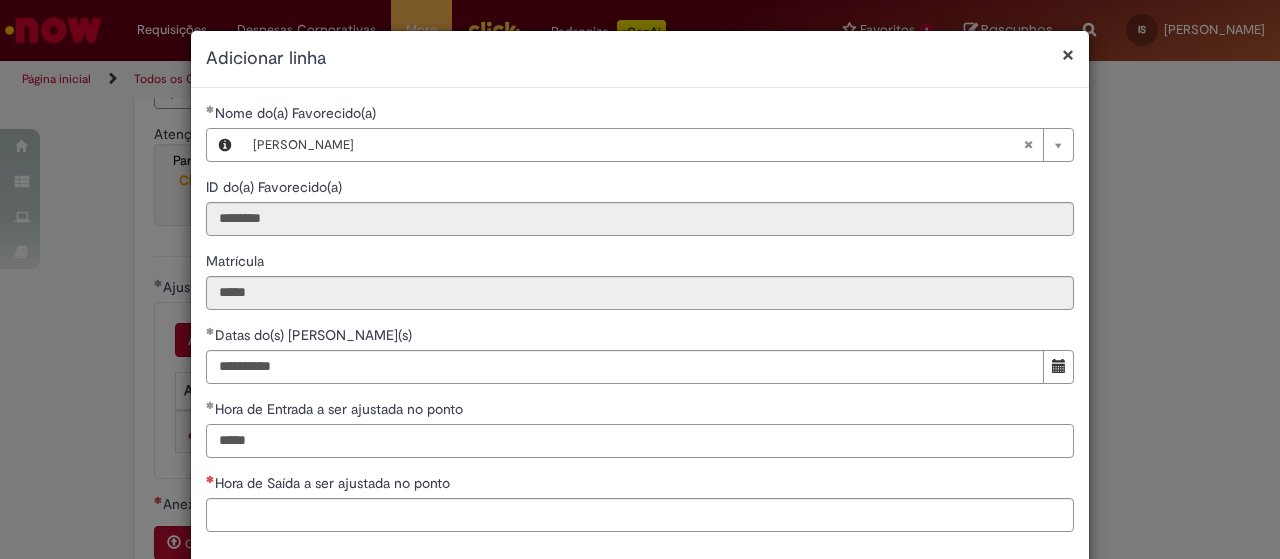 type on "*****" 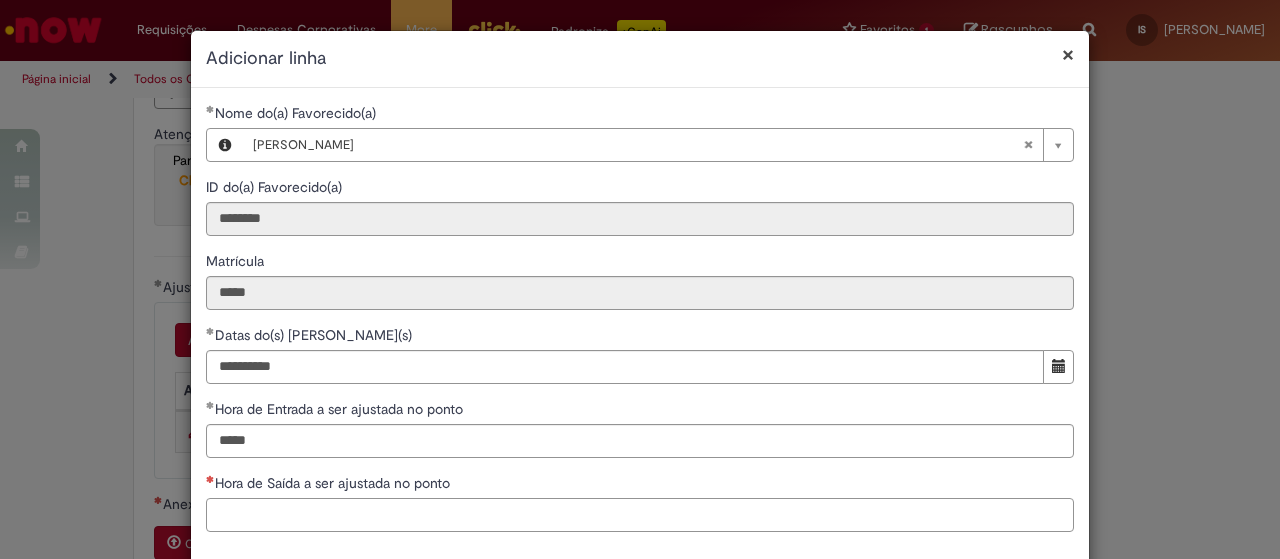 click on "Hora de Saída a ser ajustada no ponto" at bounding box center [640, 515] 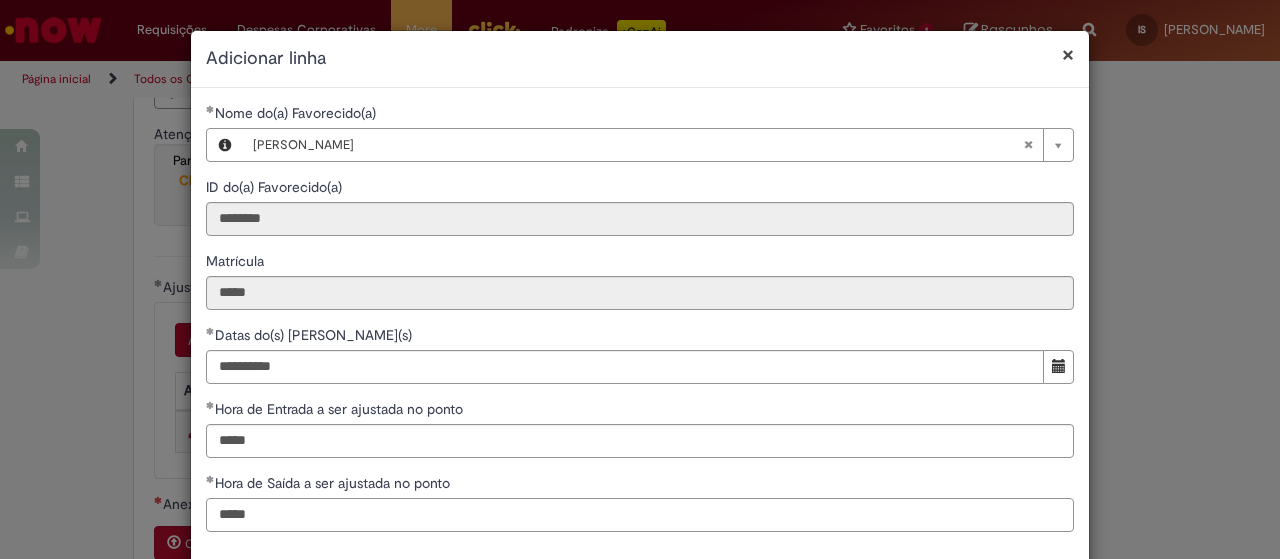 scroll, scrollTop: 96, scrollLeft: 0, axis: vertical 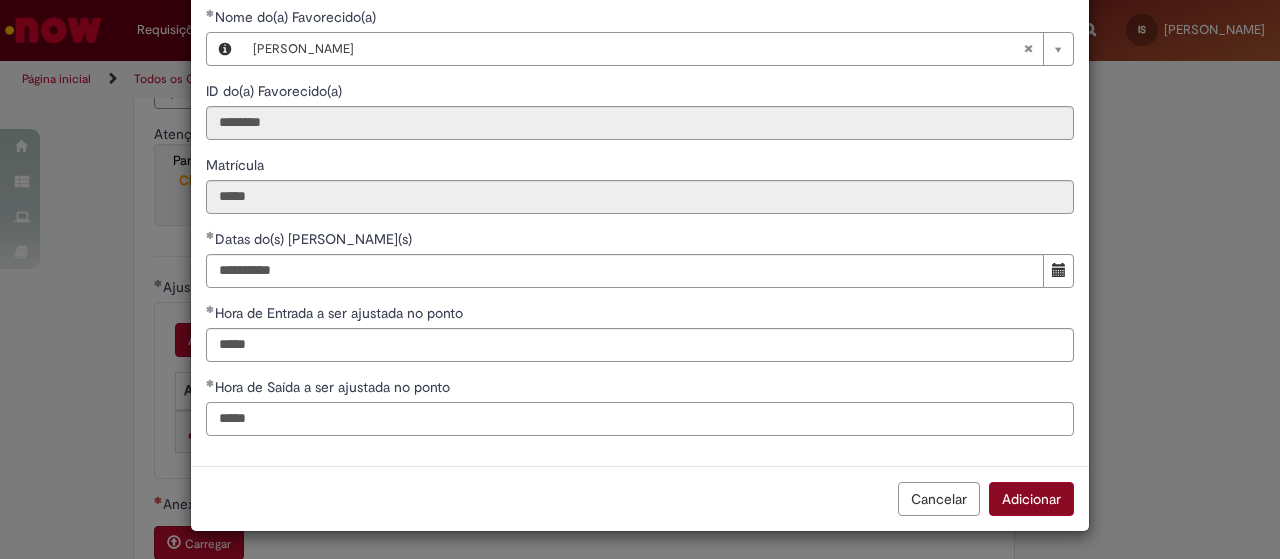 type on "*****" 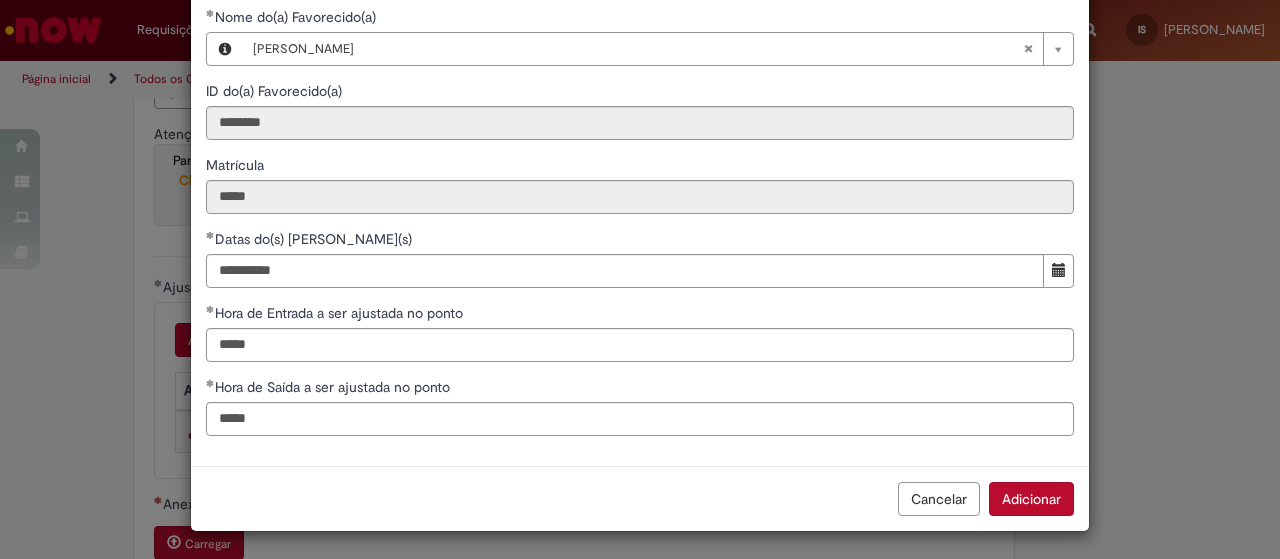 click on "Adicionar" at bounding box center (1031, 499) 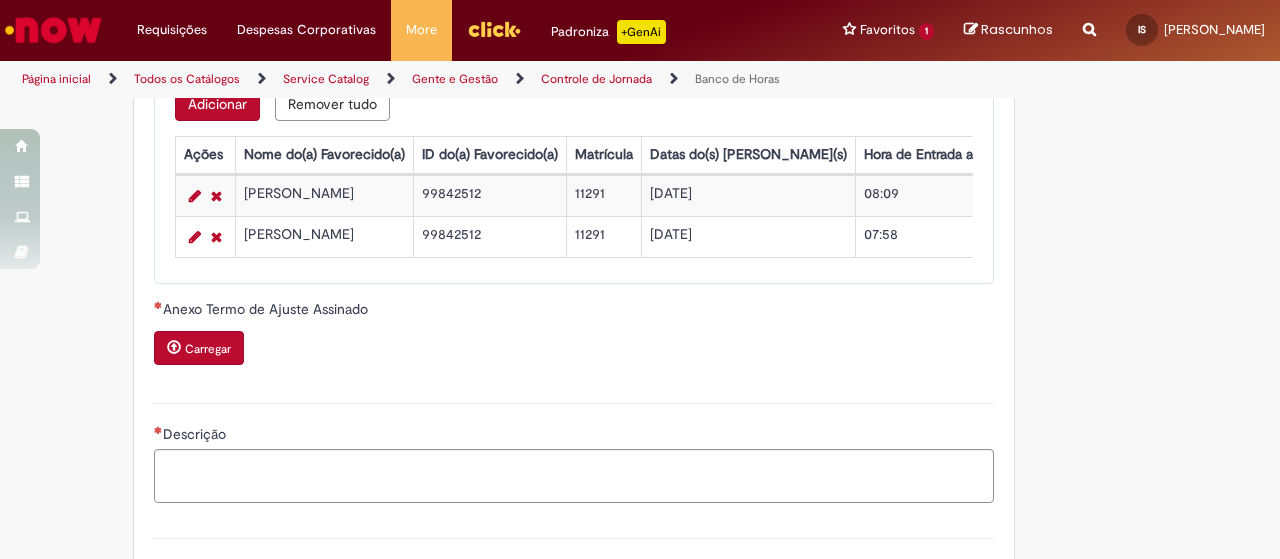 scroll, scrollTop: 1868, scrollLeft: 0, axis: vertical 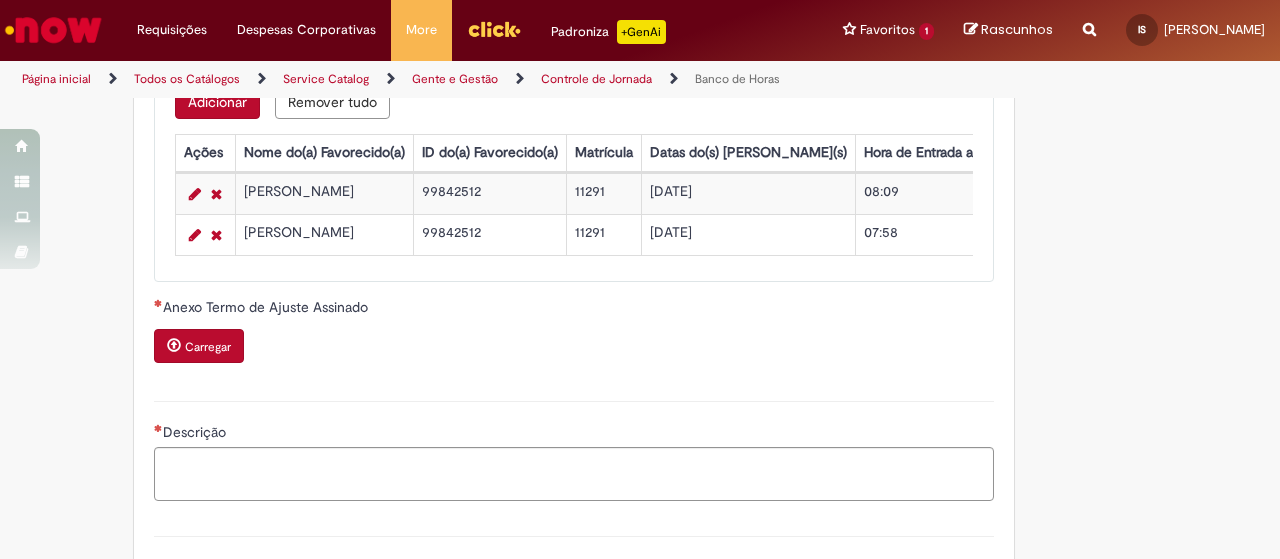 click on "Carregar" at bounding box center (208, 347) 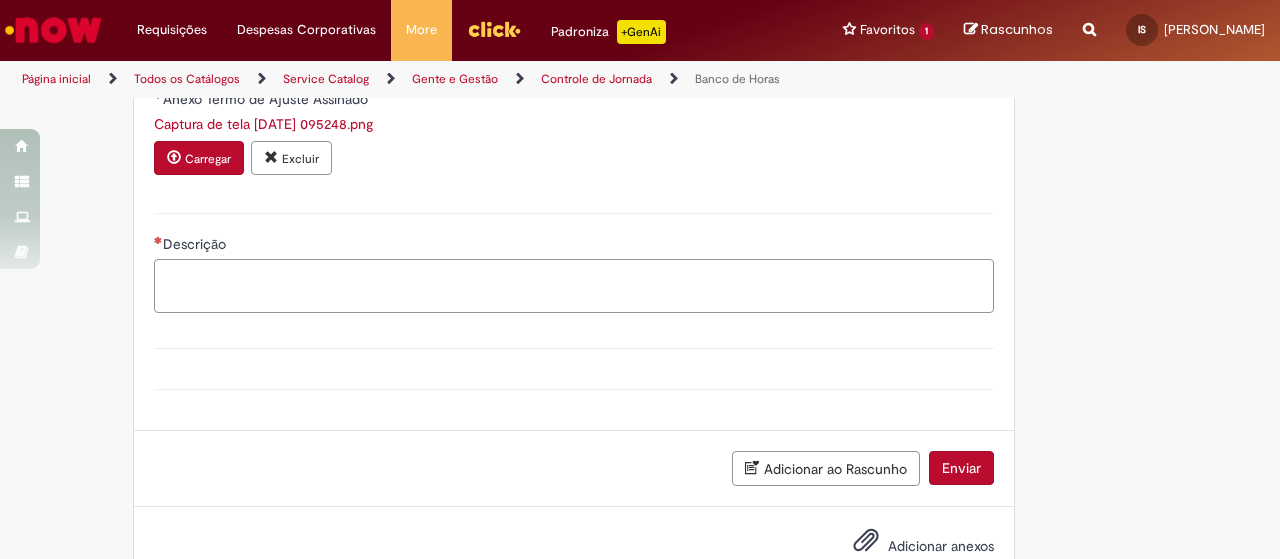 click on "Descrição" at bounding box center [574, 285] 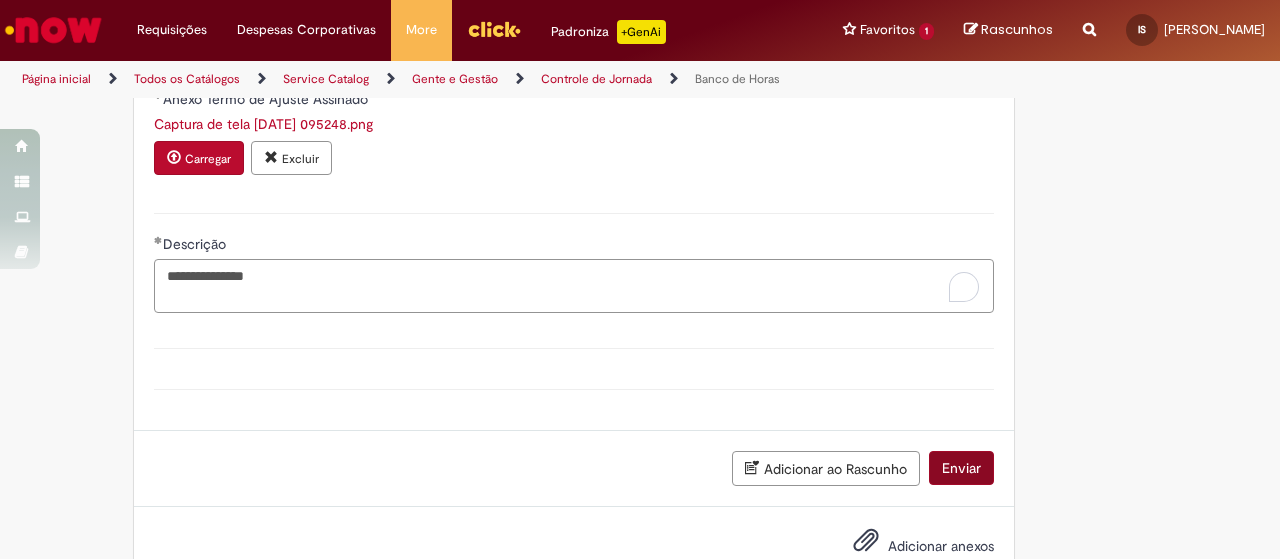 type on "**********" 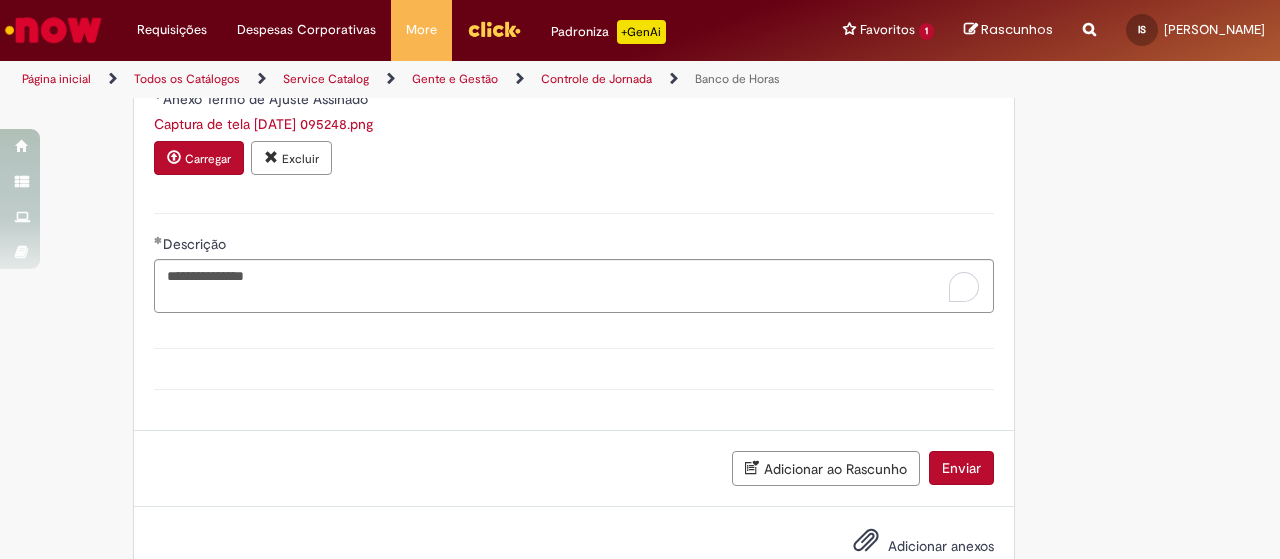 click on "Enviar" at bounding box center [961, 468] 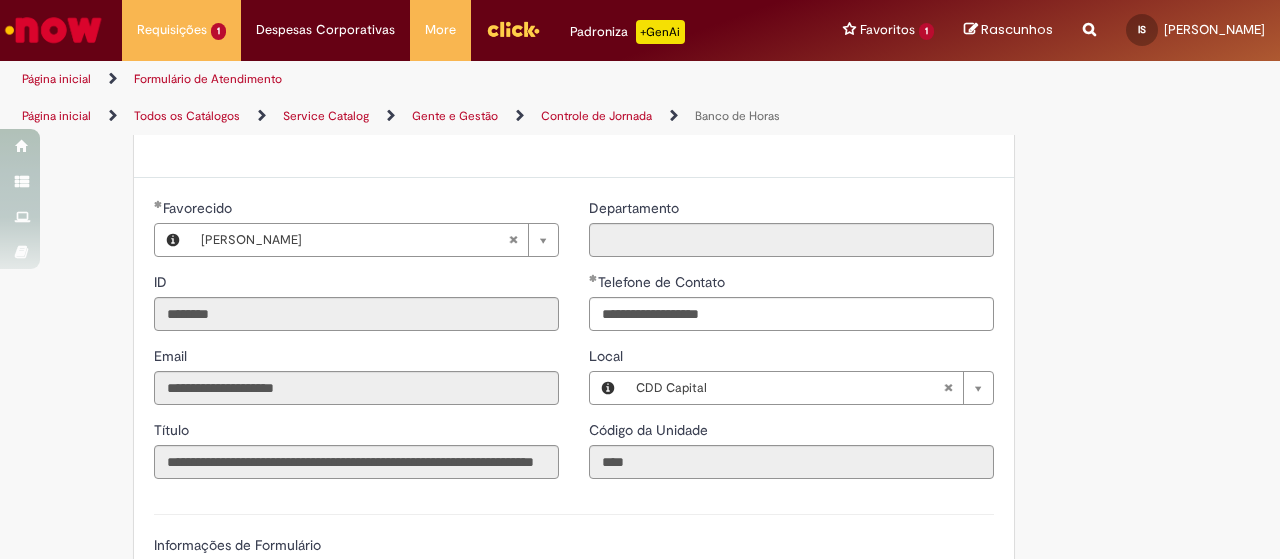 scroll, scrollTop: 0, scrollLeft: 0, axis: both 